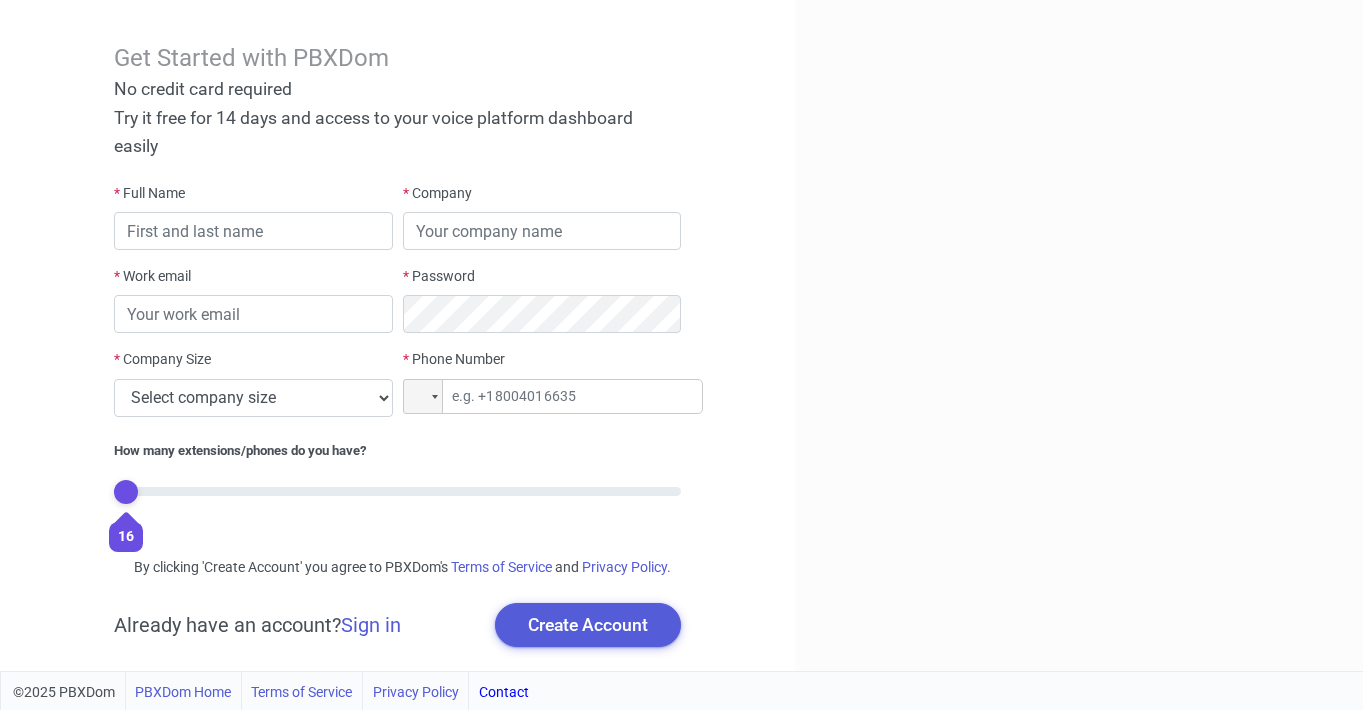 scroll, scrollTop: 49, scrollLeft: 0, axis: vertical 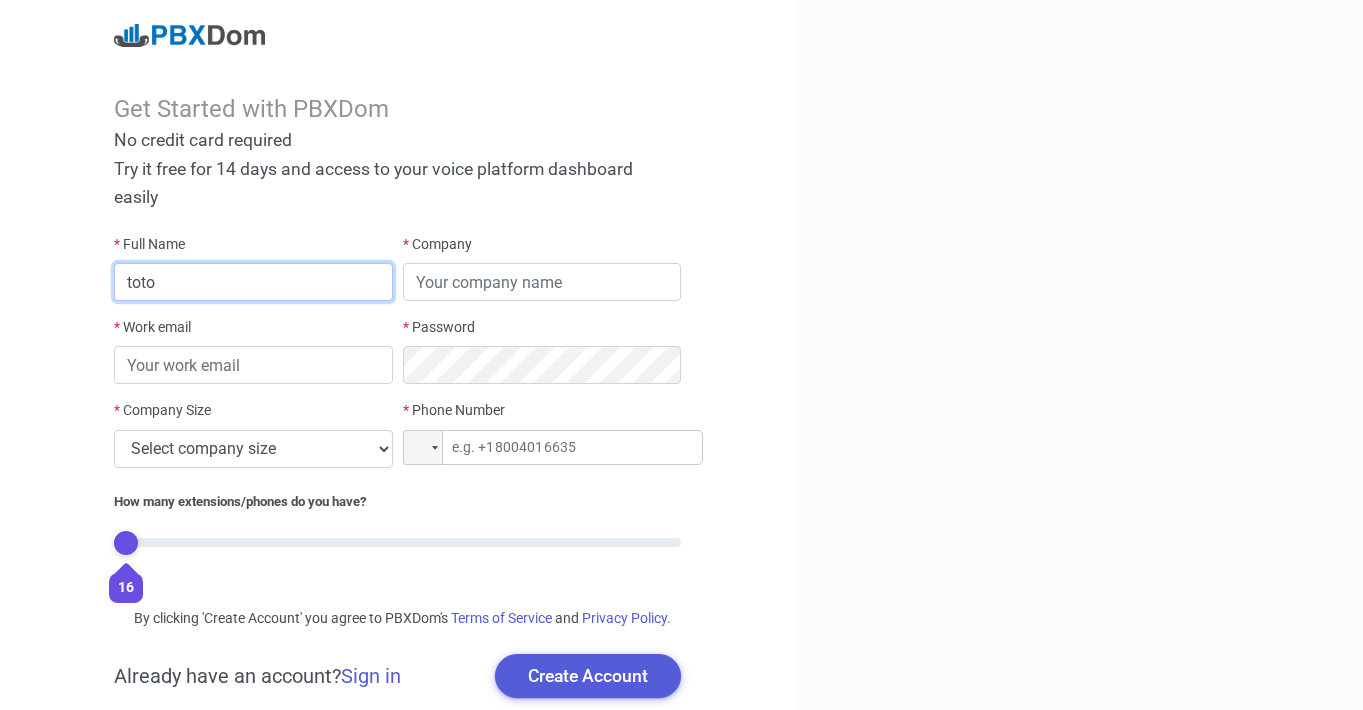 type on "toto" 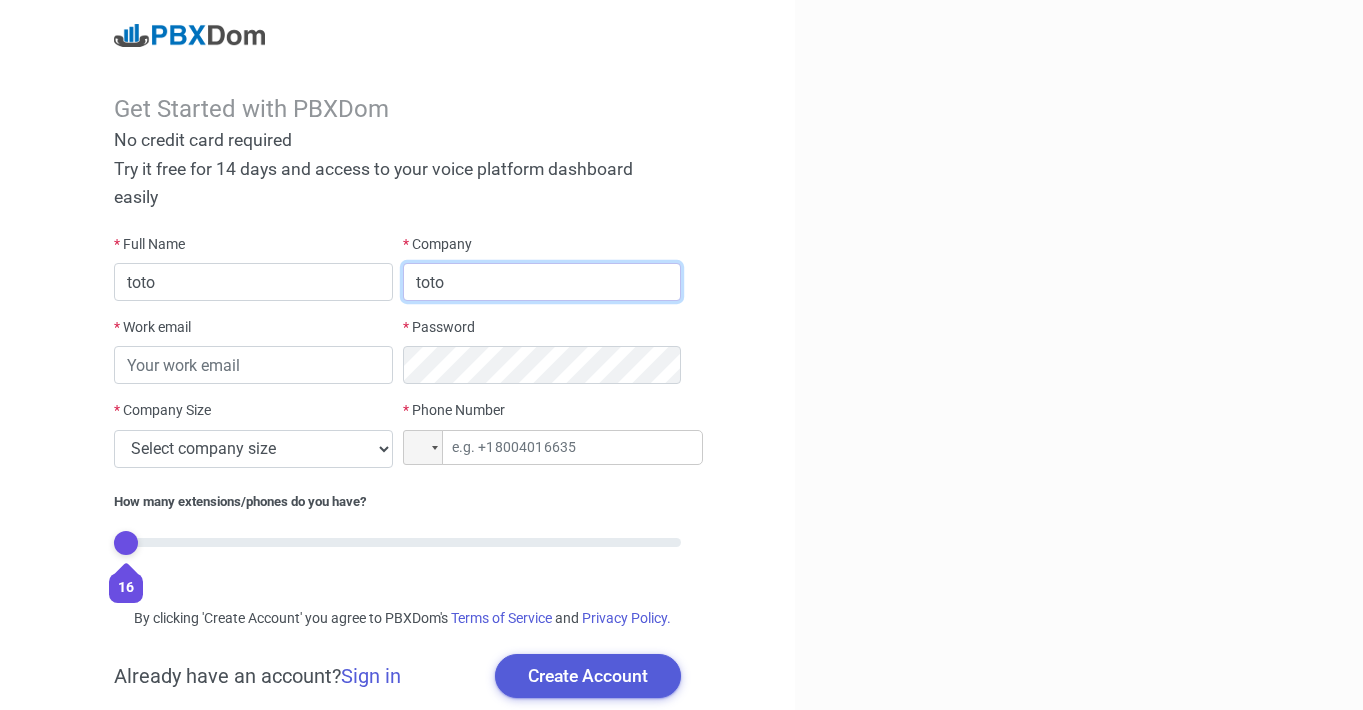 type on "toto" 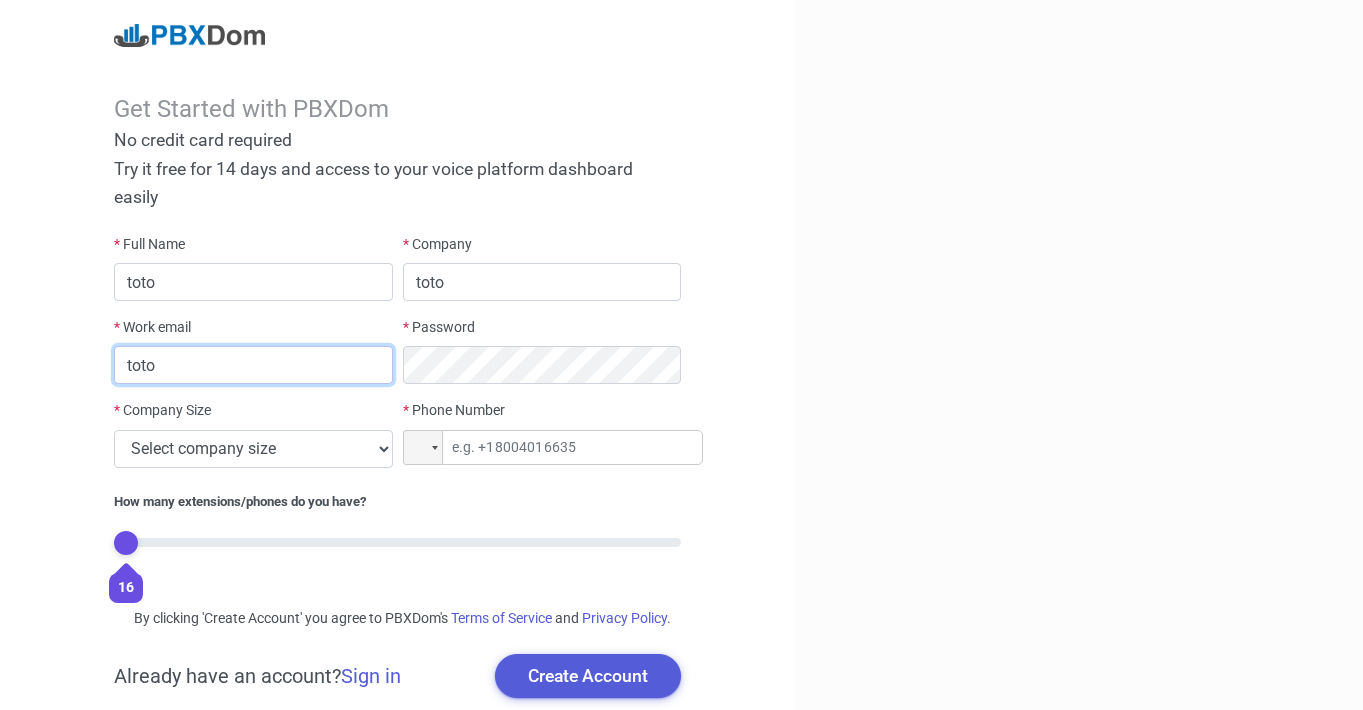 type on "toto" 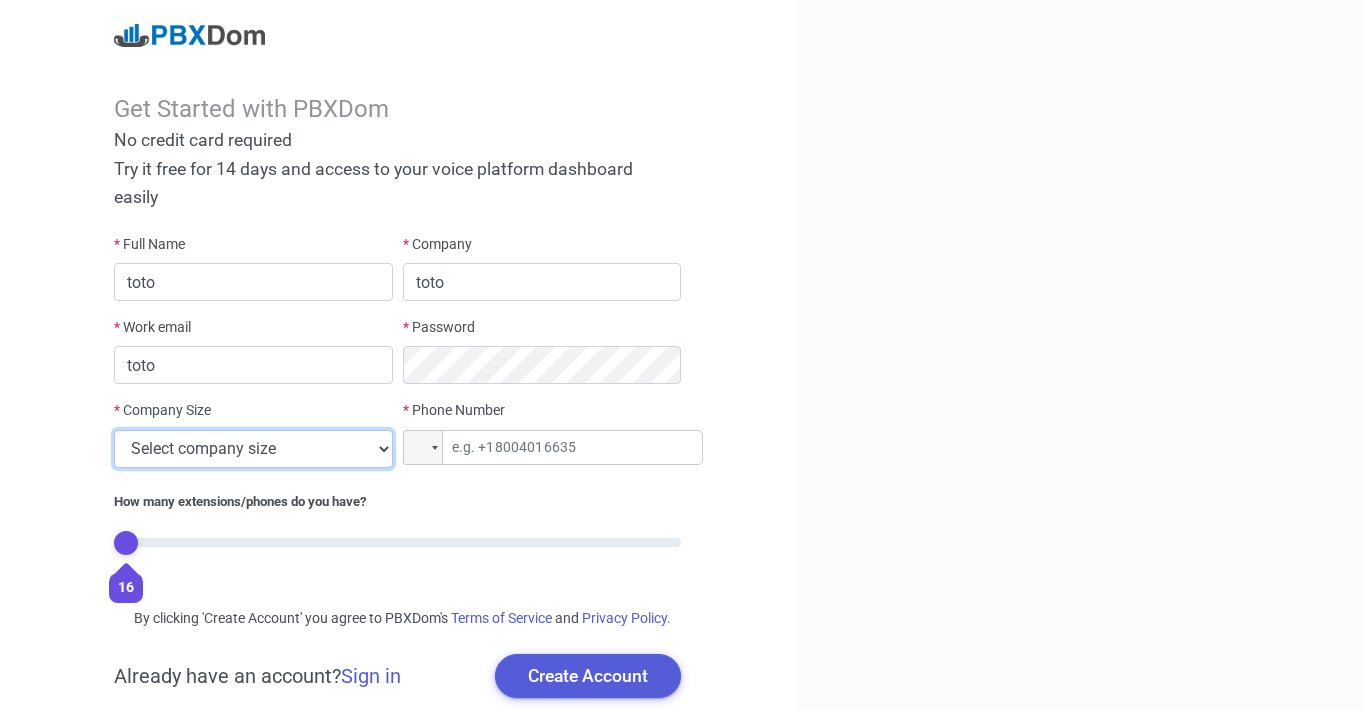 select on "1" 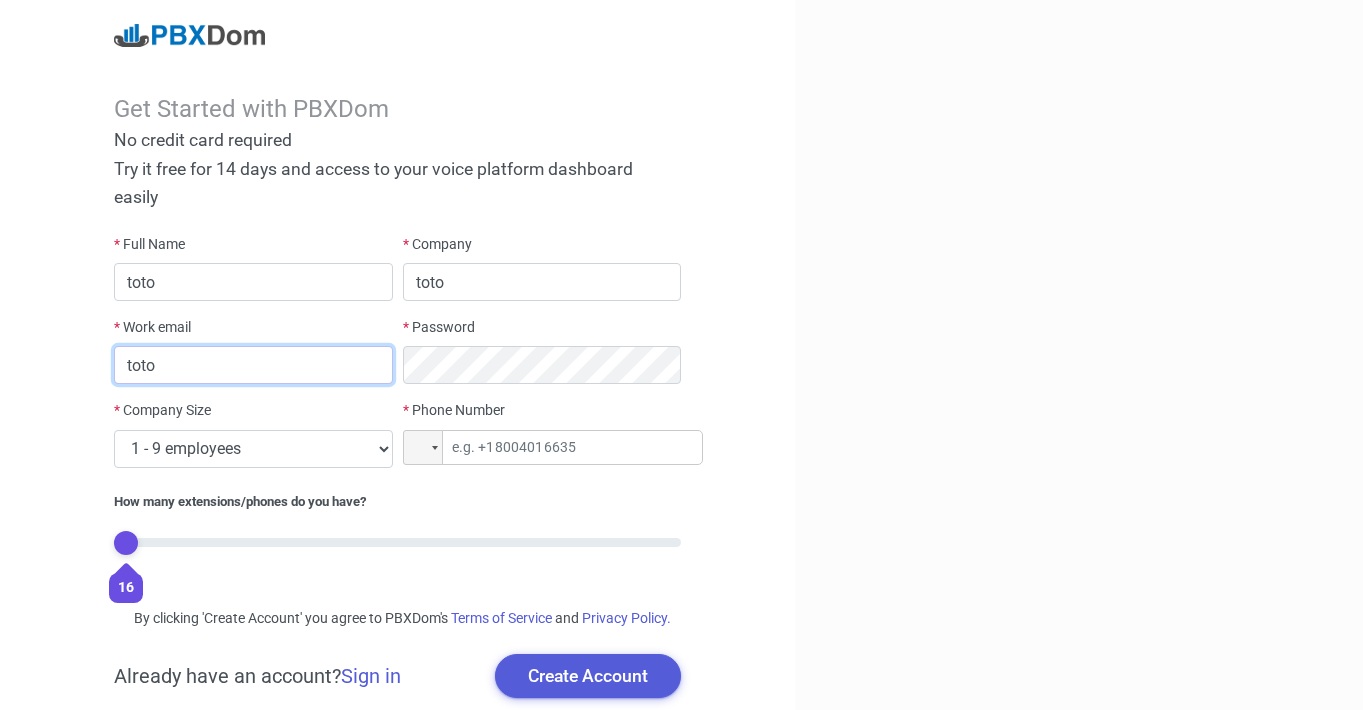 click on "toto" at bounding box center (253, 365) 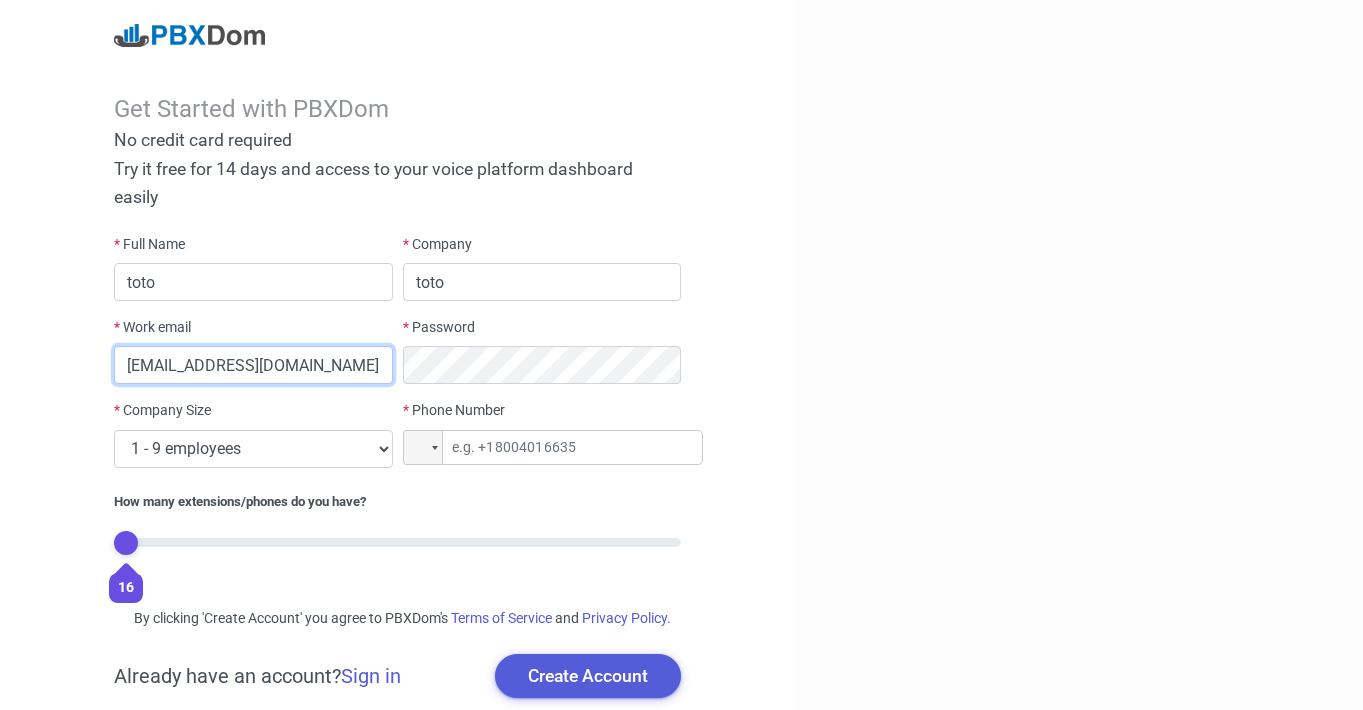 type on "[EMAIL_ADDRESS][DOMAIN_NAME]" 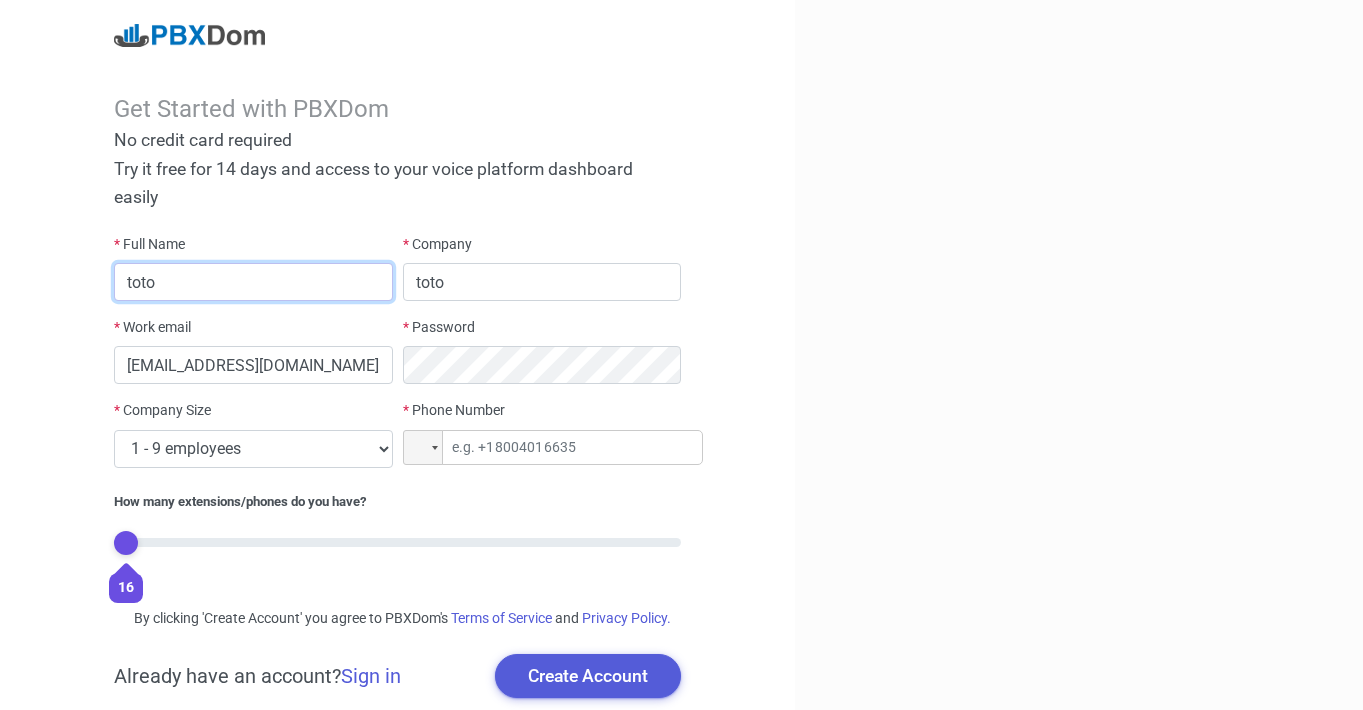 click on "toto" at bounding box center [253, 282] 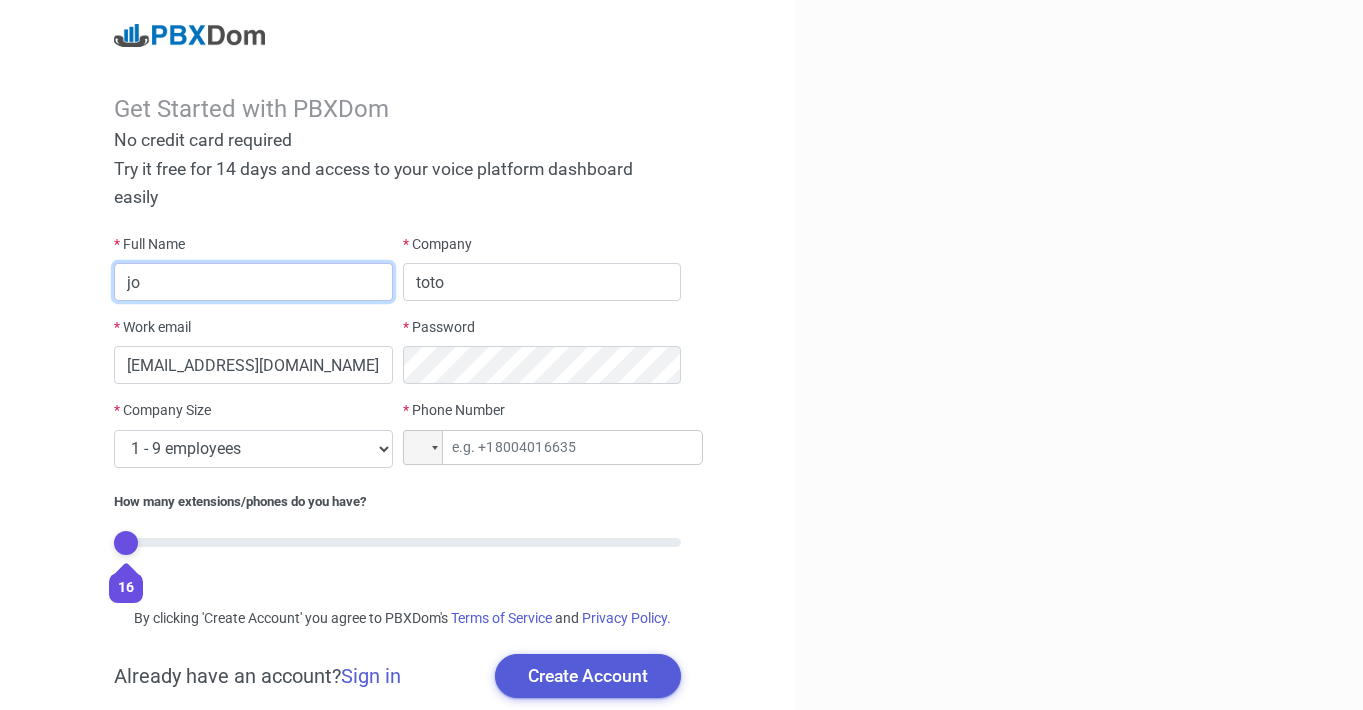 type on "j" 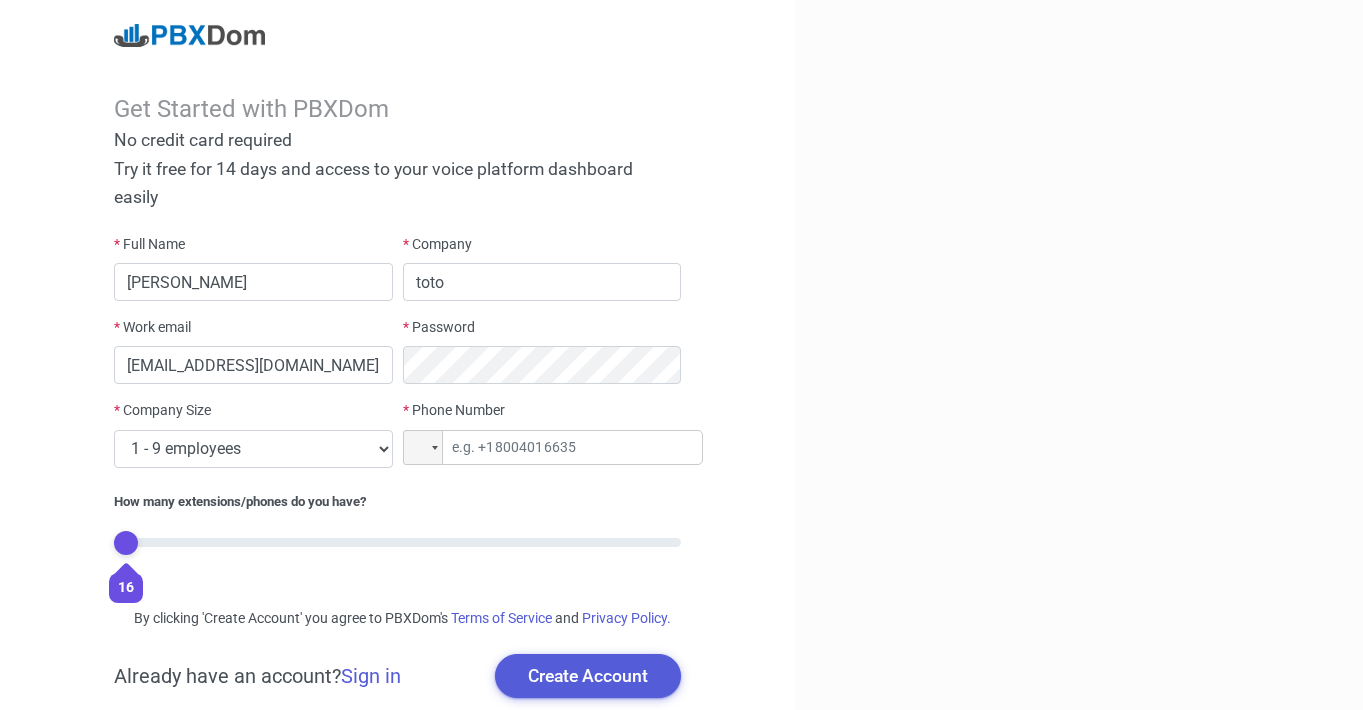 click on "Get Started with PBXDom No credit card required Try it free for 14 days and access to your voice platform dashboard easily *   Full Name [PERSON_NAME] *   Company toto *   Work email [EMAIL_ADDRESS][DOMAIN_NAME] *   Password *   Company Size Select company size  1 - 9  employees 10 - 49  employees 50 - 199  employees 200 - 499  employees 500 - 999  employees 1000+  employees *   Phone Number Phone How many extensions/phones do you have? 16 Monthly Yearly (Get two months for free) $ 39 / month By clicking 'Create Account' you agree to PBXDom's    Terms of Service   and   Privacy Policy. Already have an account?  Sign in Create Account" at bounding box center [397, 361] 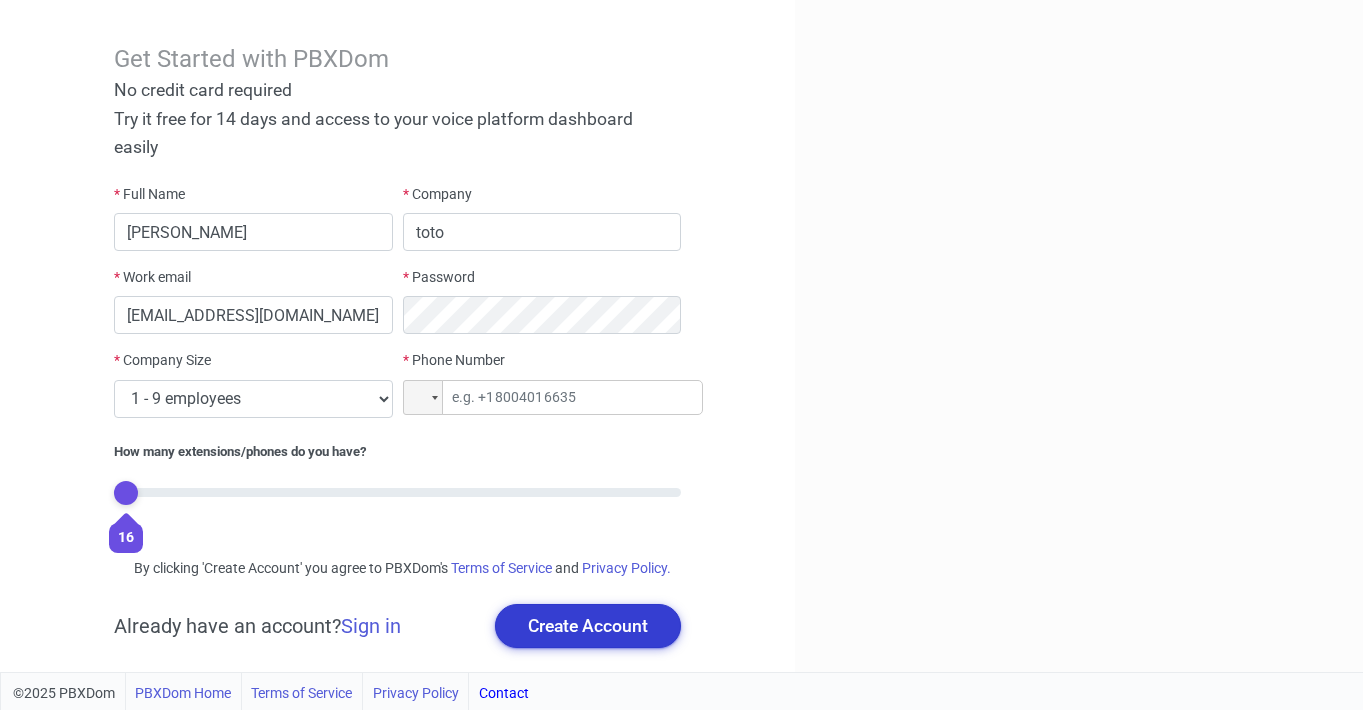 scroll, scrollTop: 49, scrollLeft: 0, axis: vertical 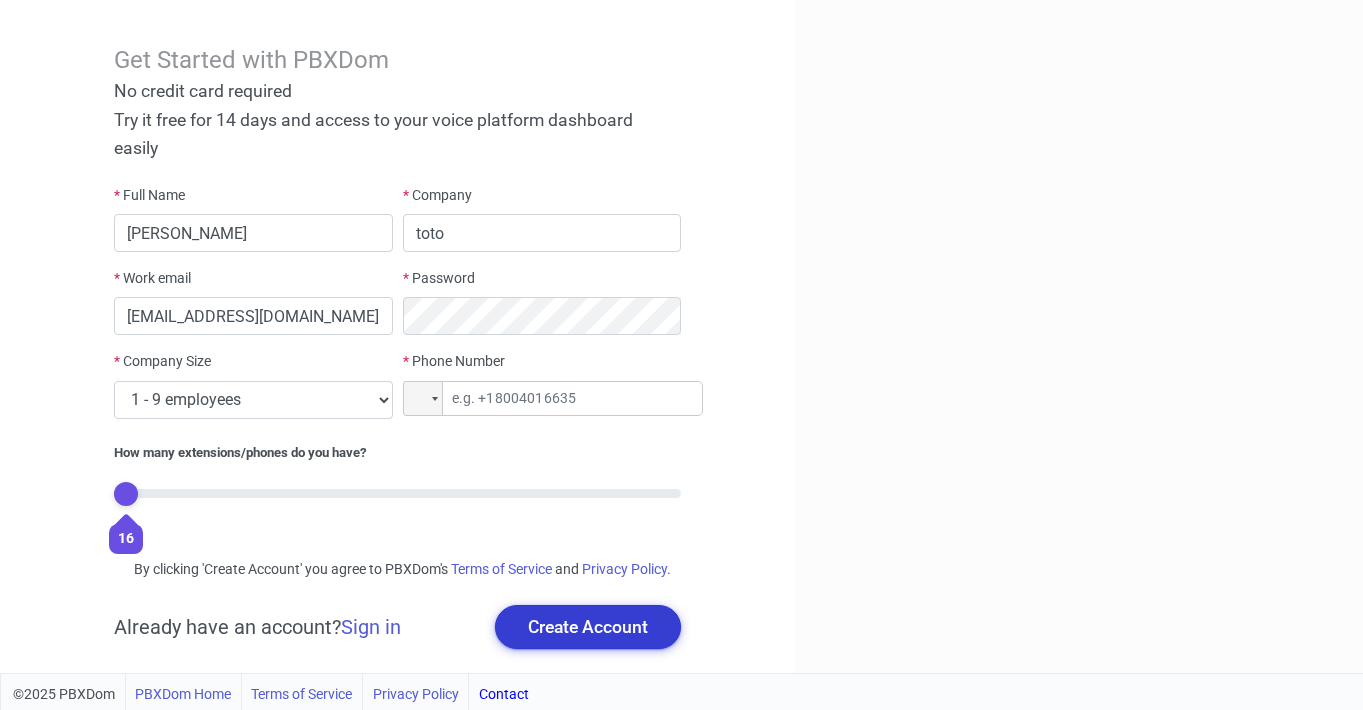 click on "Create Account" at bounding box center [588, 627] 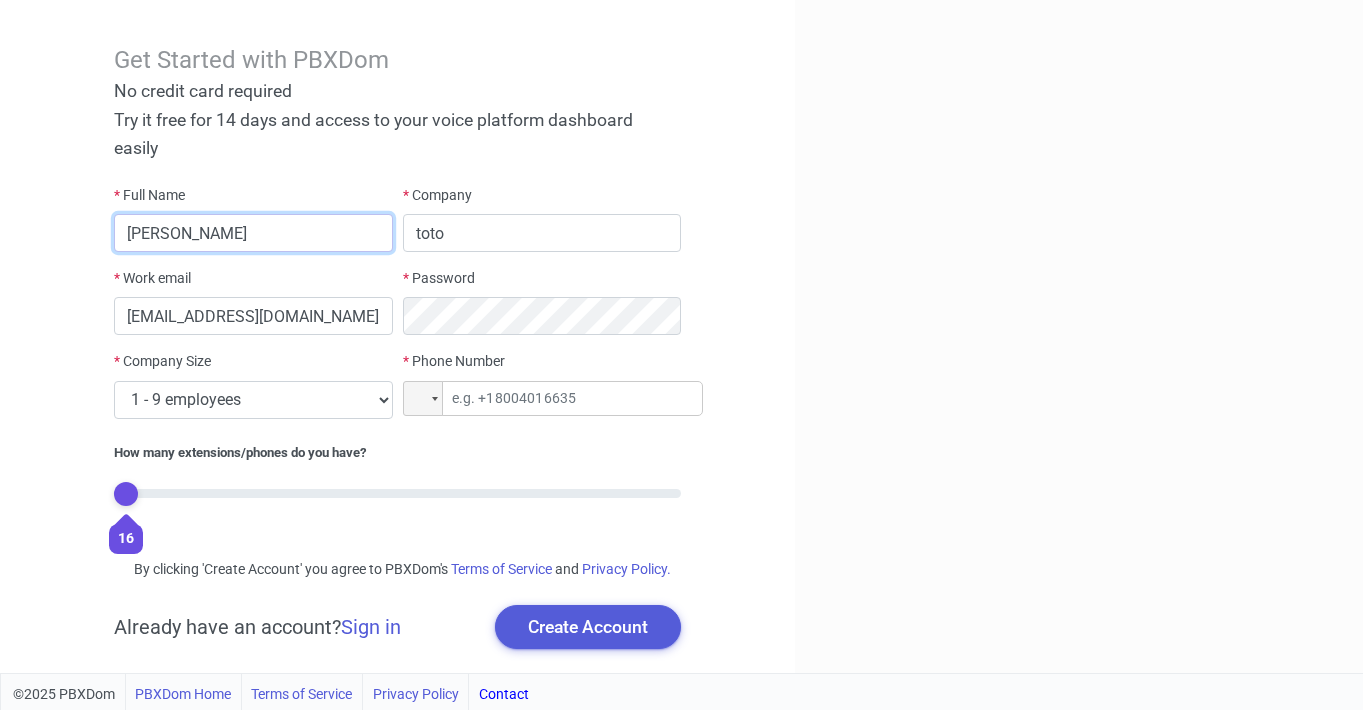 type on "[PERSON_NAME]" 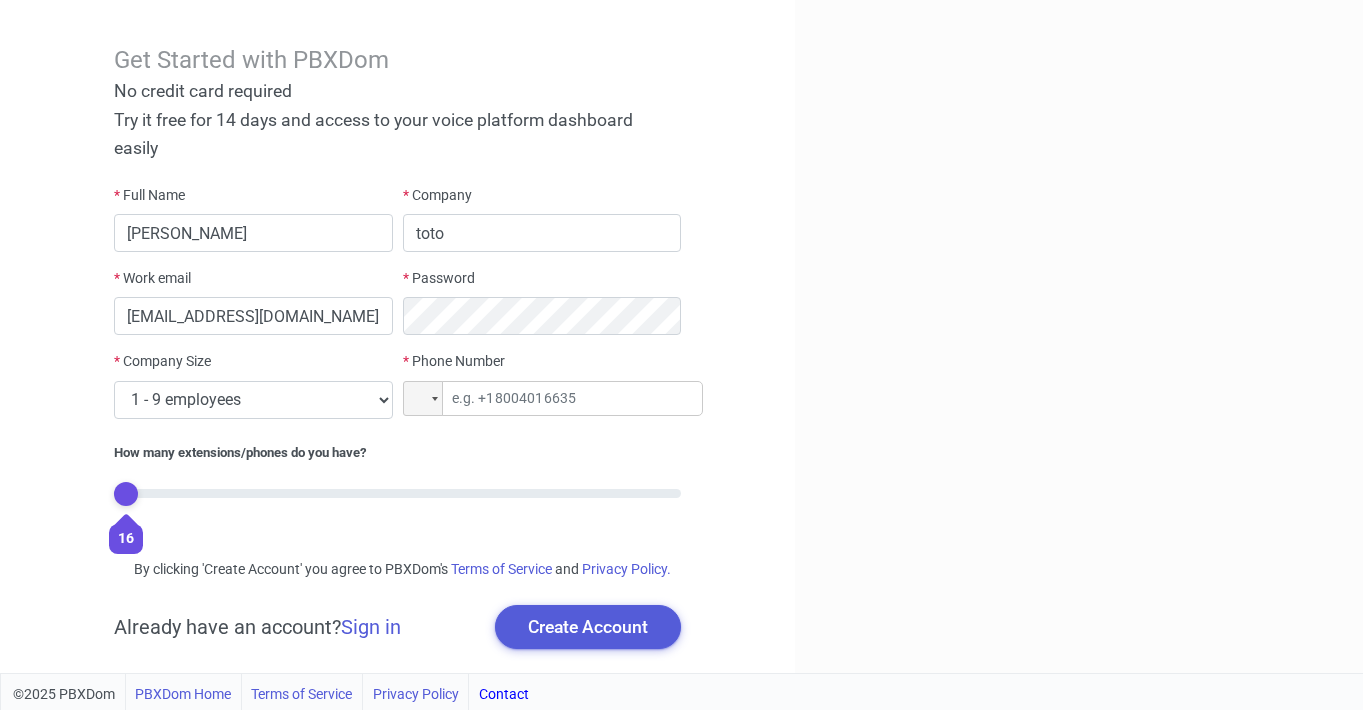 click at bounding box center (1079, 312) 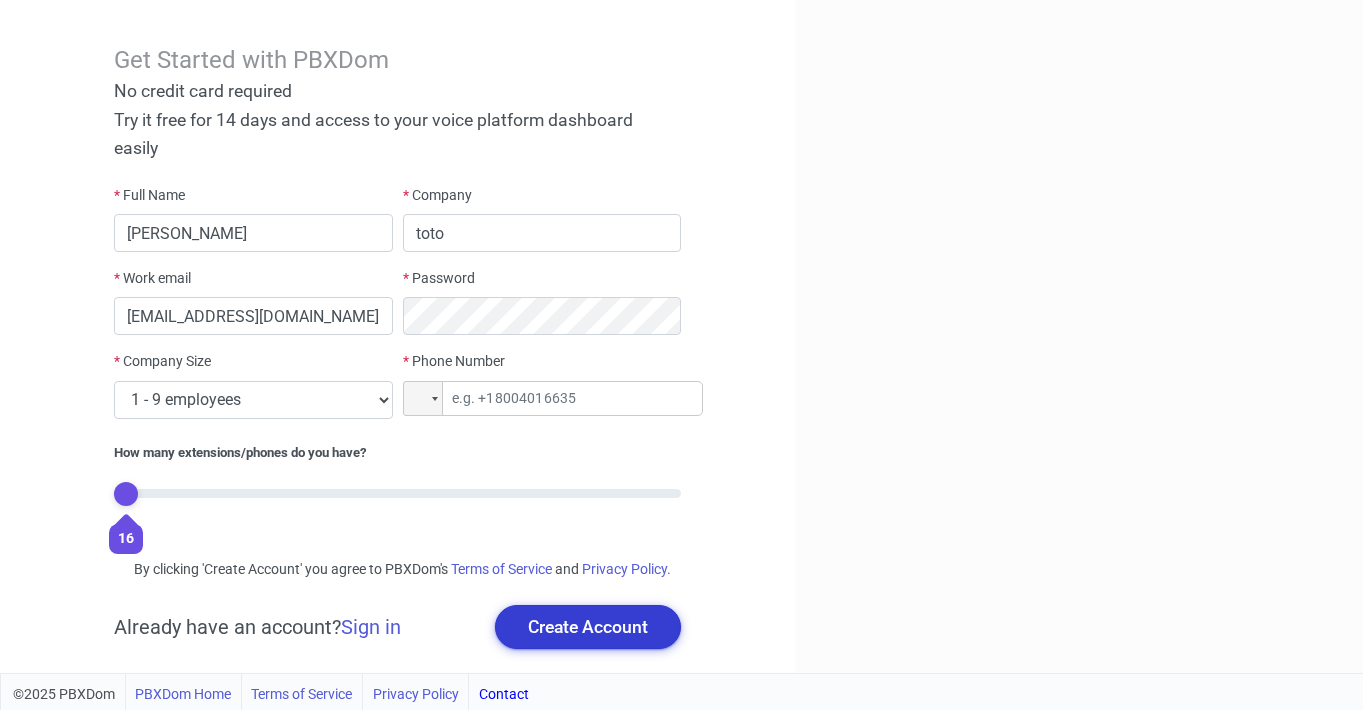 click on "Create Account" at bounding box center [588, 627] 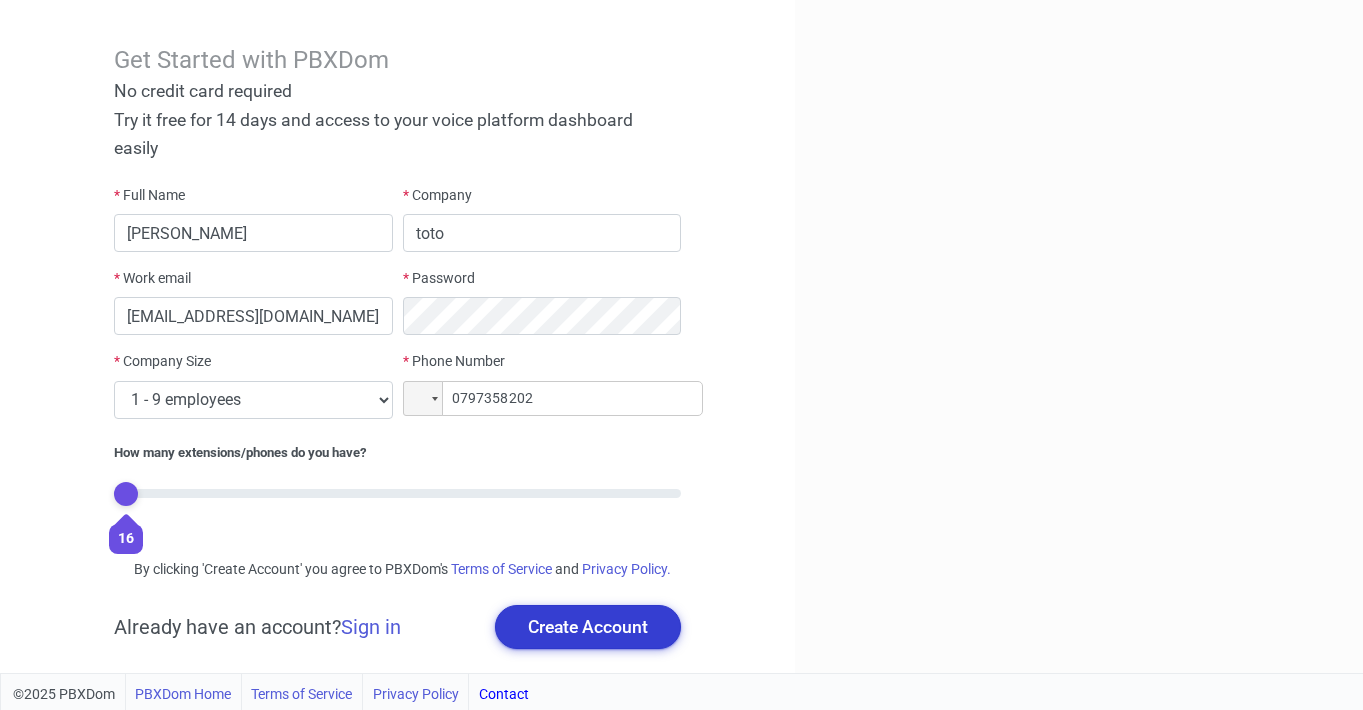 click on "Create Account" at bounding box center (588, 627) 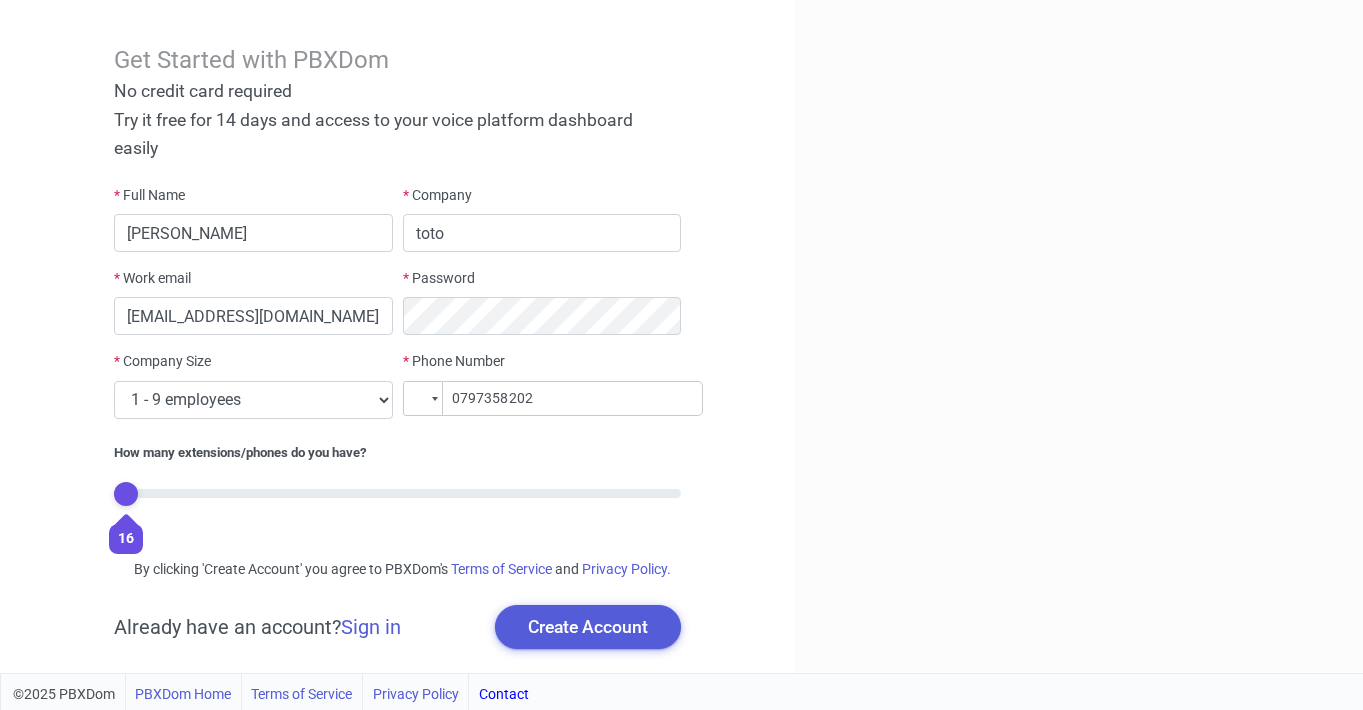 click at bounding box center [423, 398] 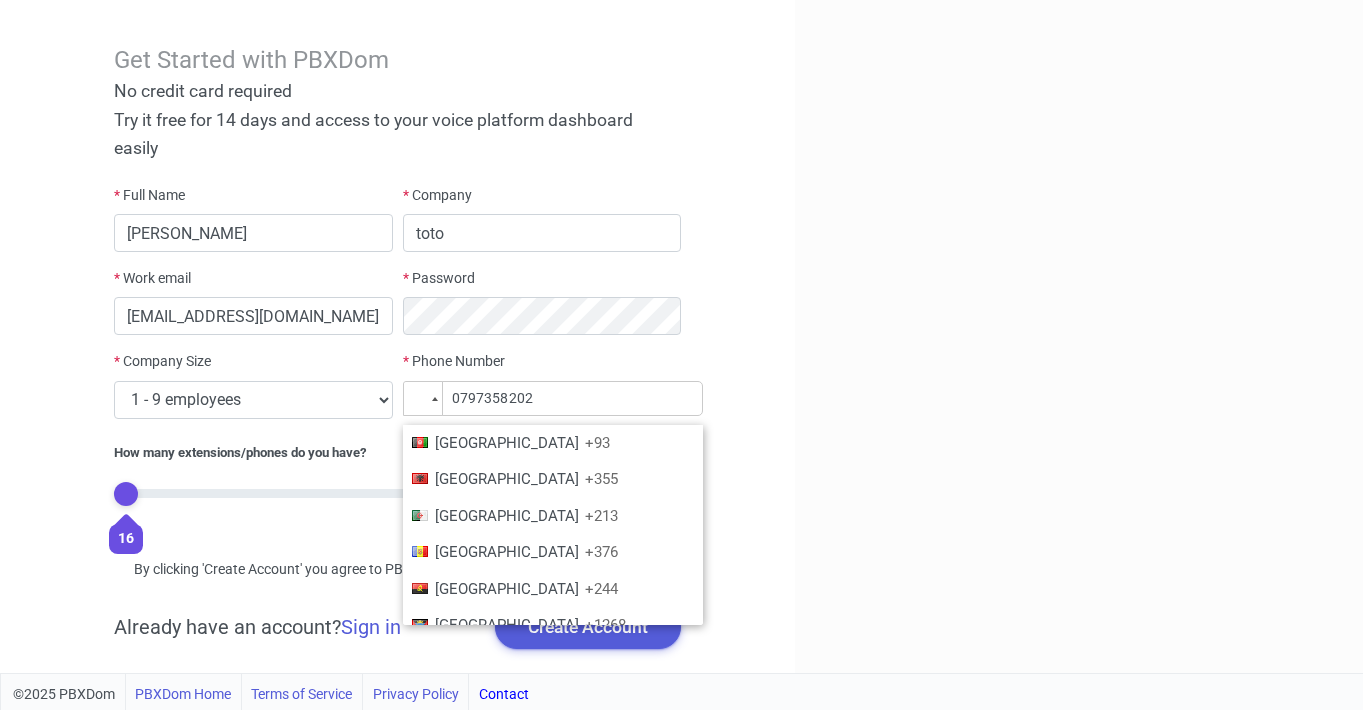 scroll, scrollTop: 6456, scrollLeft: 0, axis: vertical 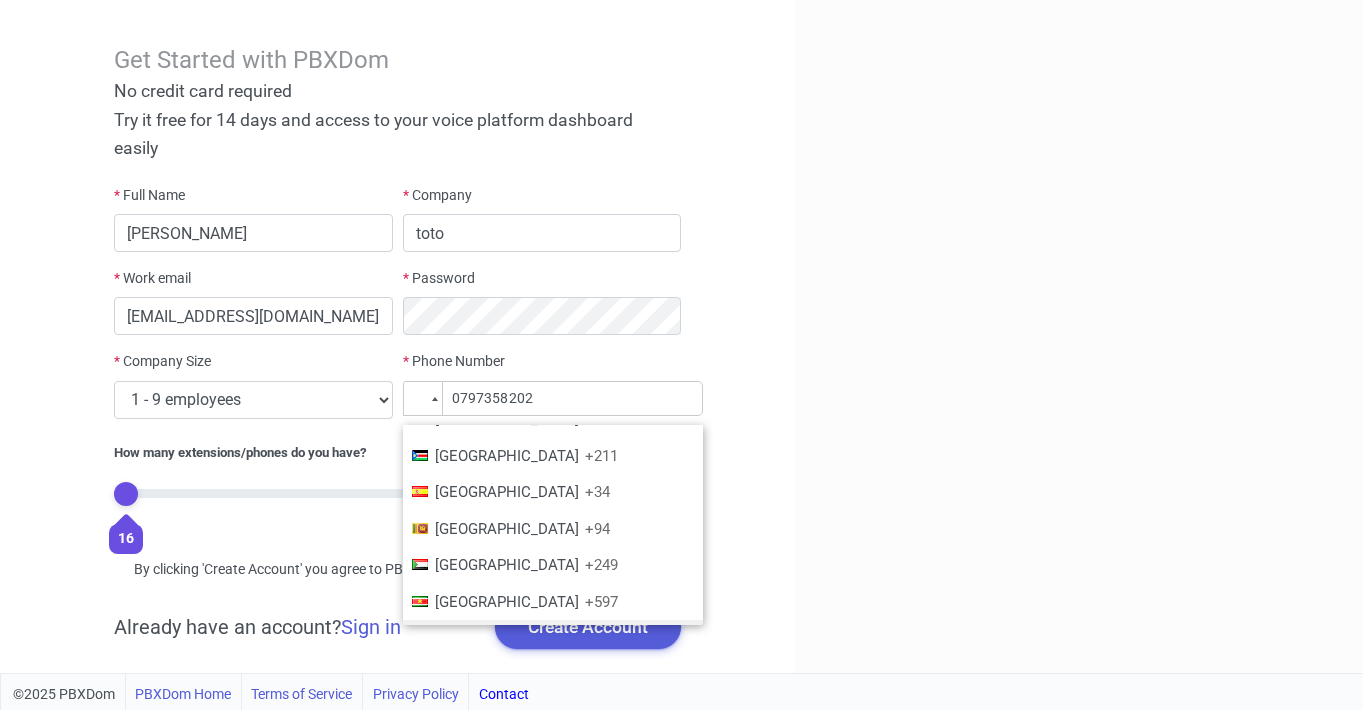 click on "[GEOGRAPHIC_DATA]" at bounding box center (507, 711) 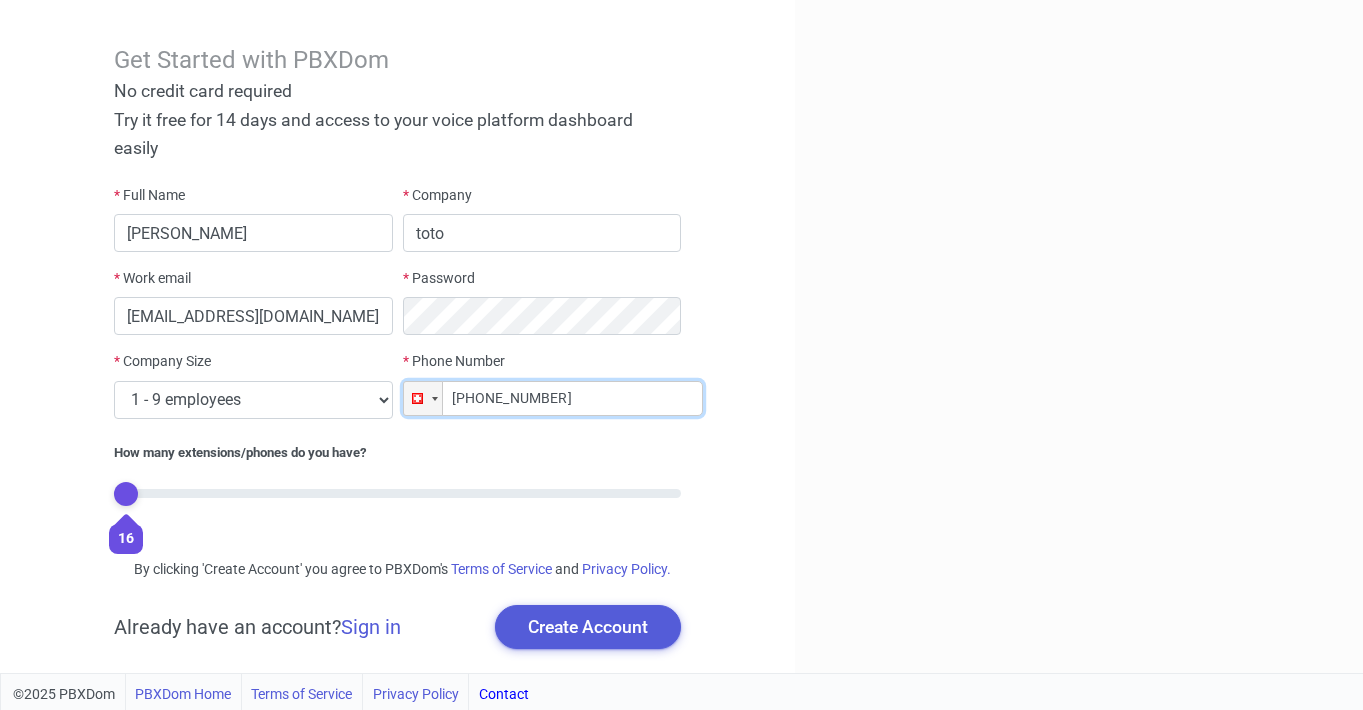 click on "[PHONE_NUMBER]" at bounding box center [553, 398] 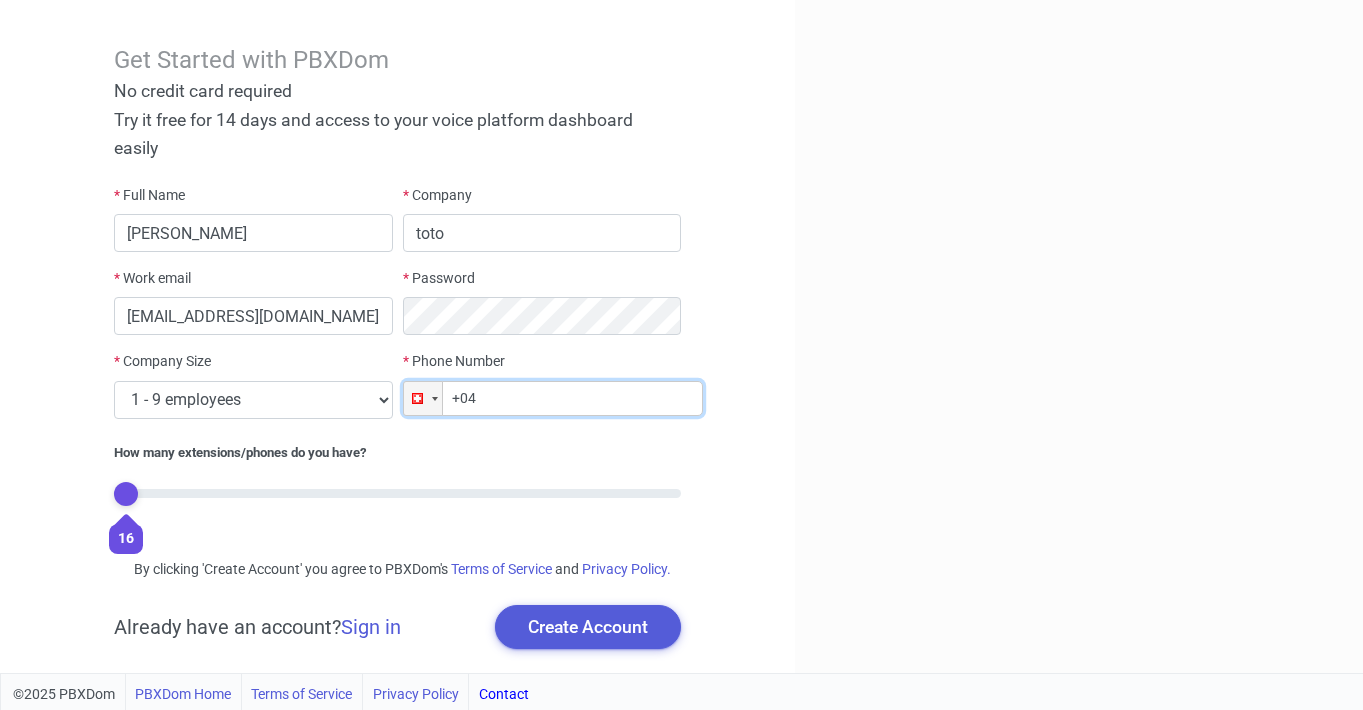 type on "+0" 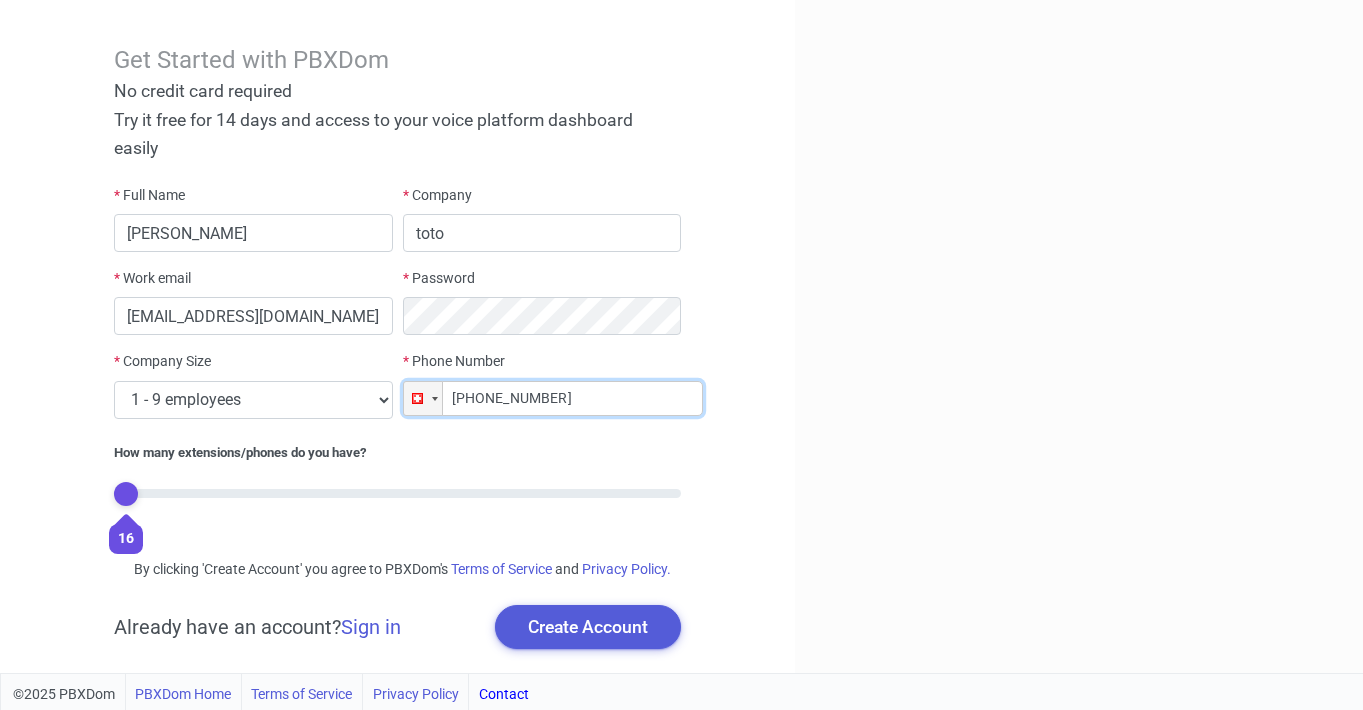type on "[PHONE_NUMBER]" 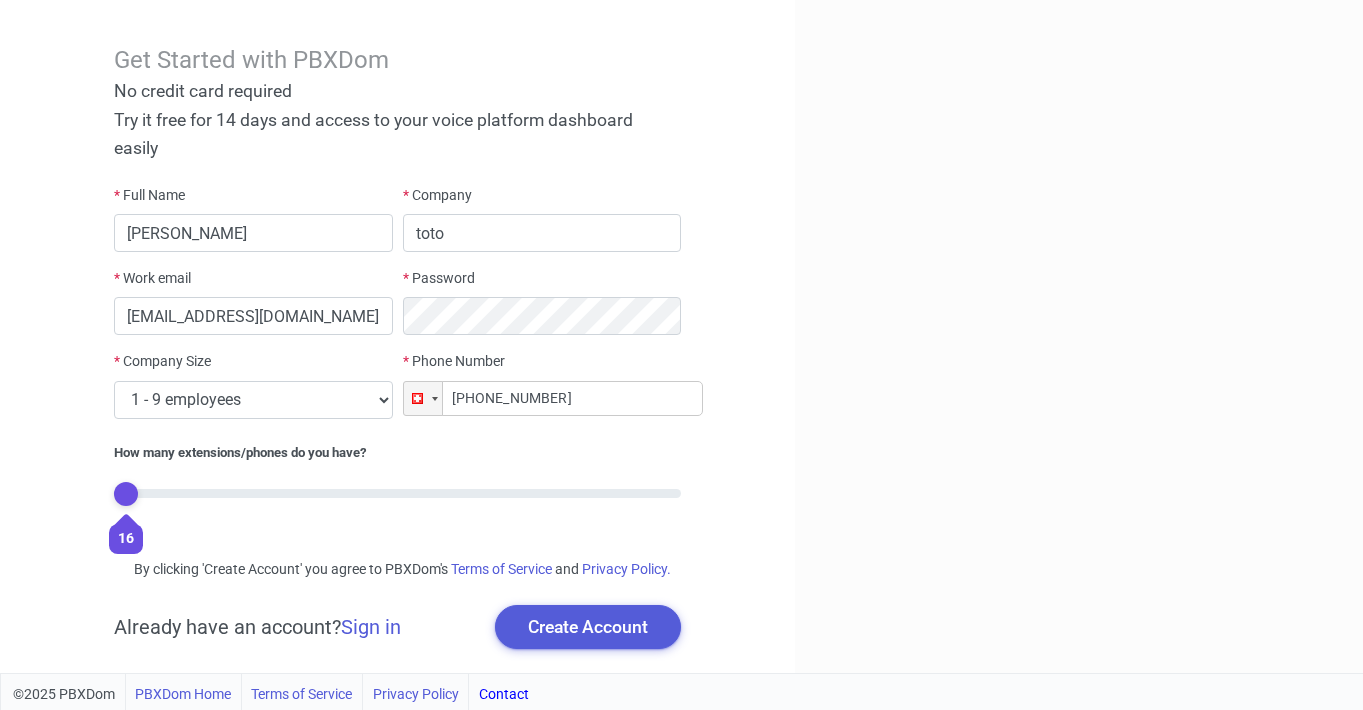 click at bounding box center (1079, 312) 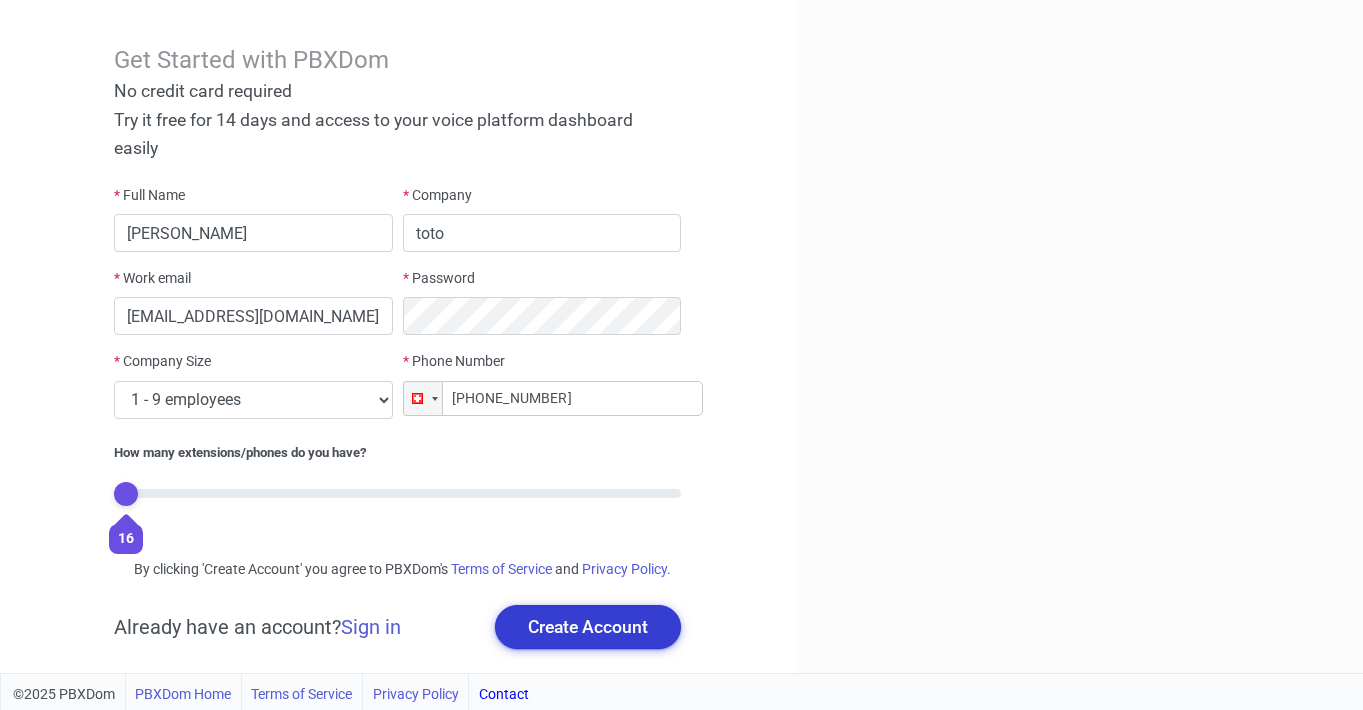 click on "Create Account" at bounding box center [588, 627] 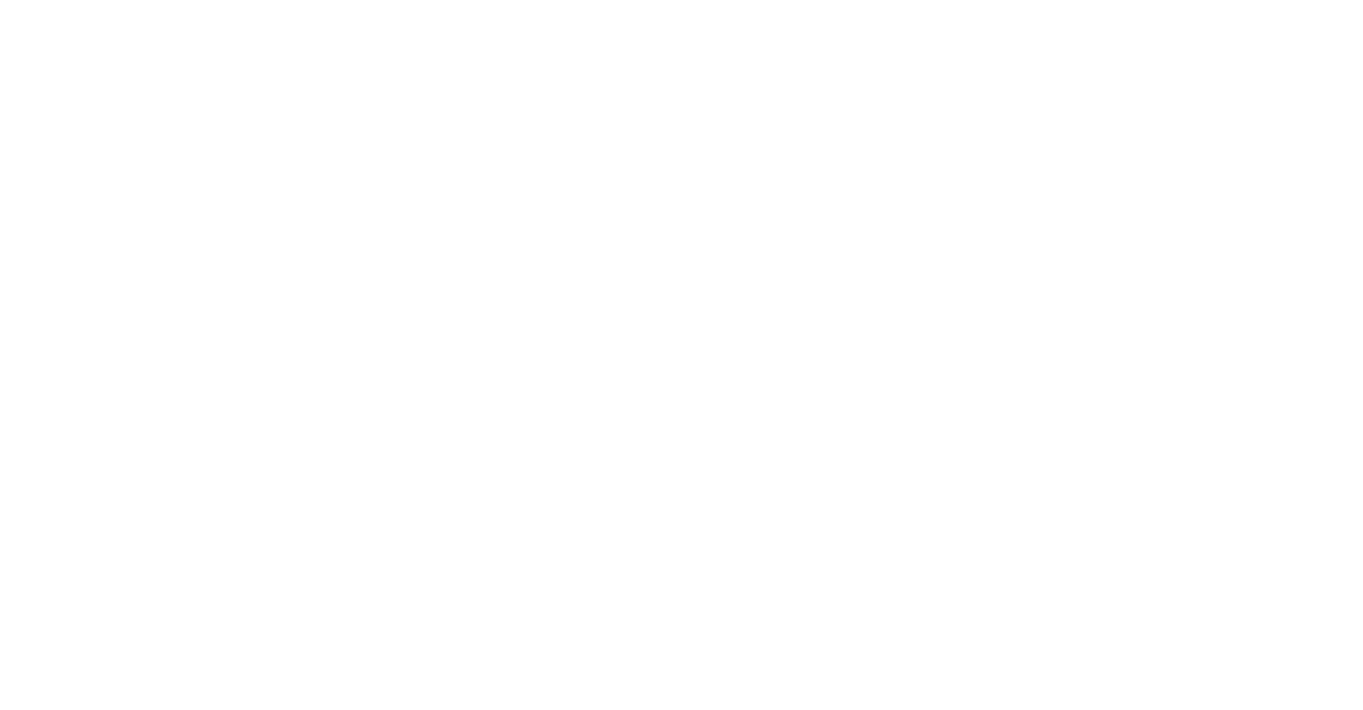 scroll, scrollTop: 0, scrollLeft: 0, axis: both 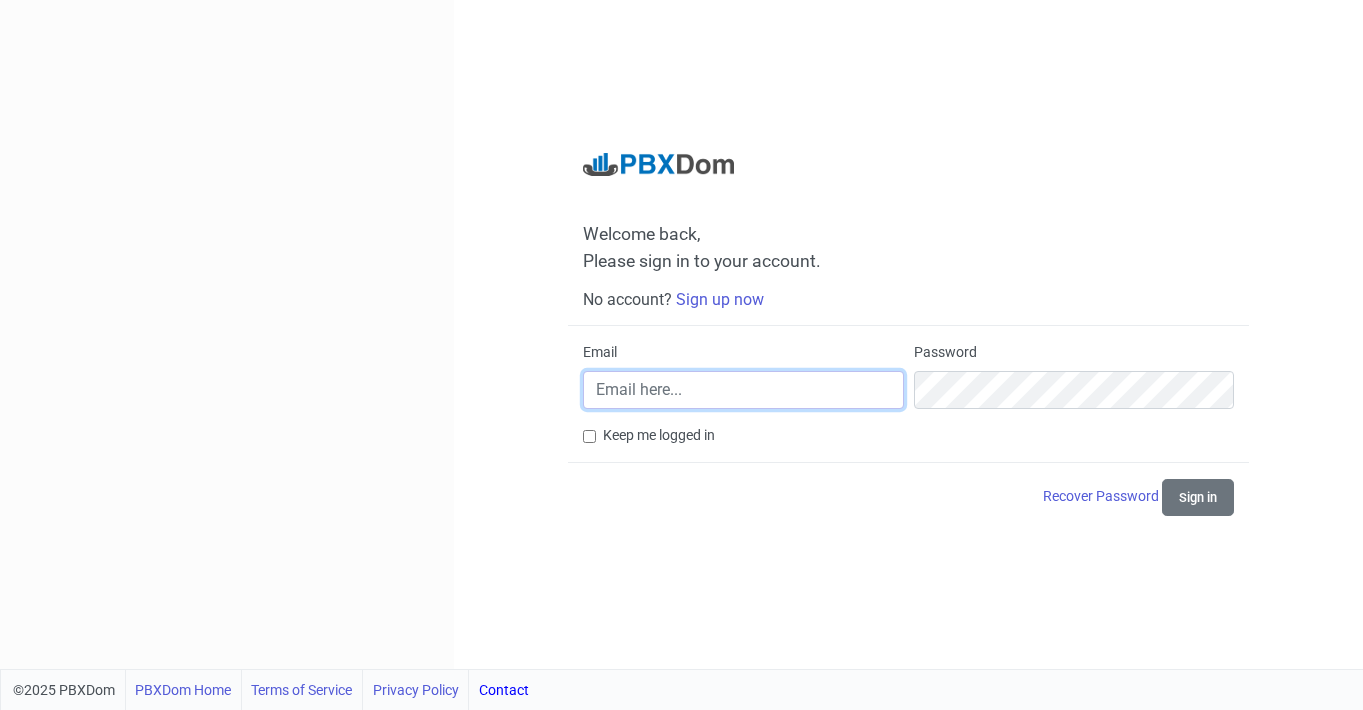 type on "[EMAIL_ADDRESS][DOMAIN_NAME]" 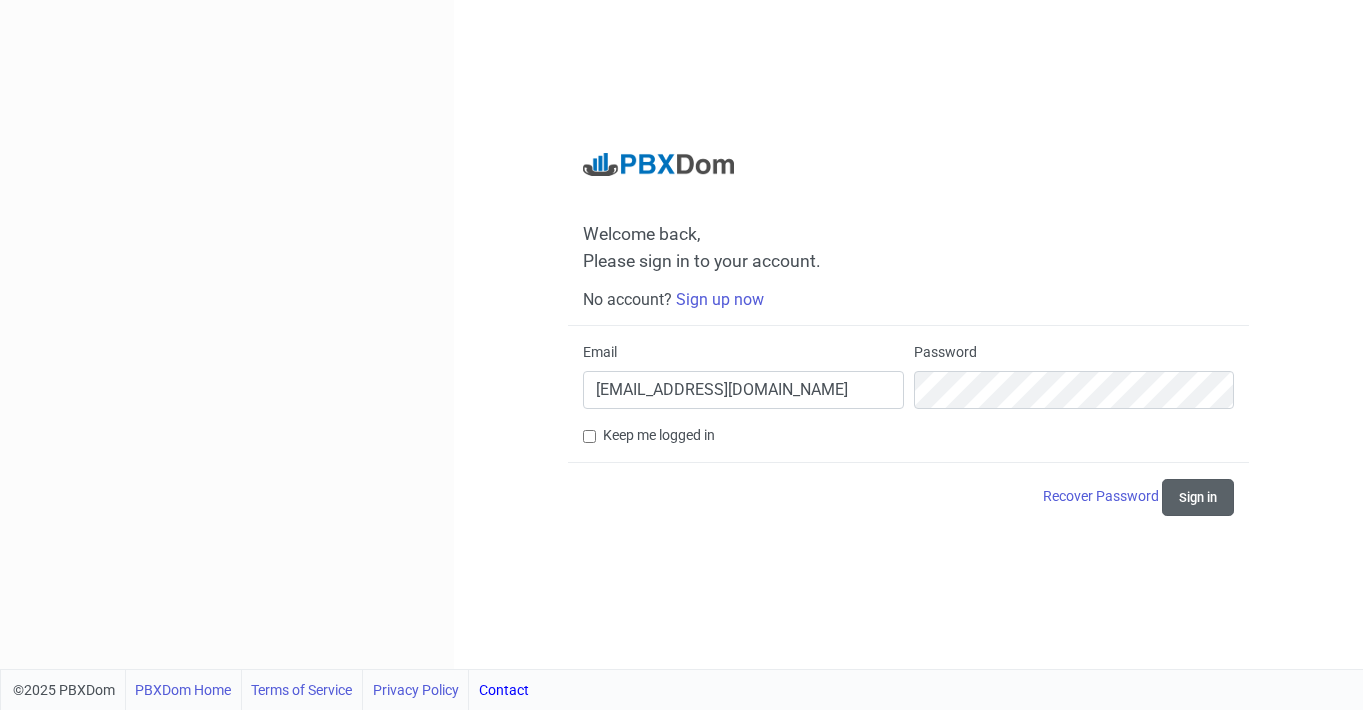click on "Sign in" at bounding box center [1198, 497] 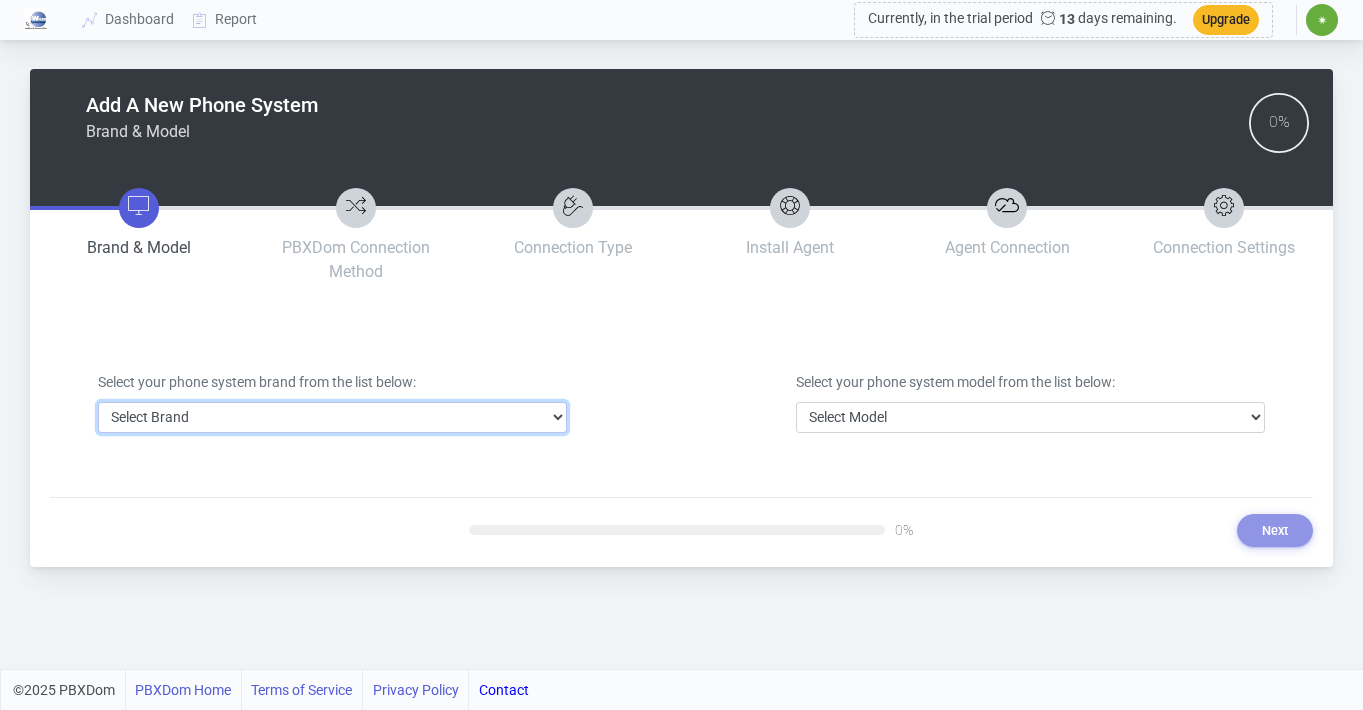select on "8" 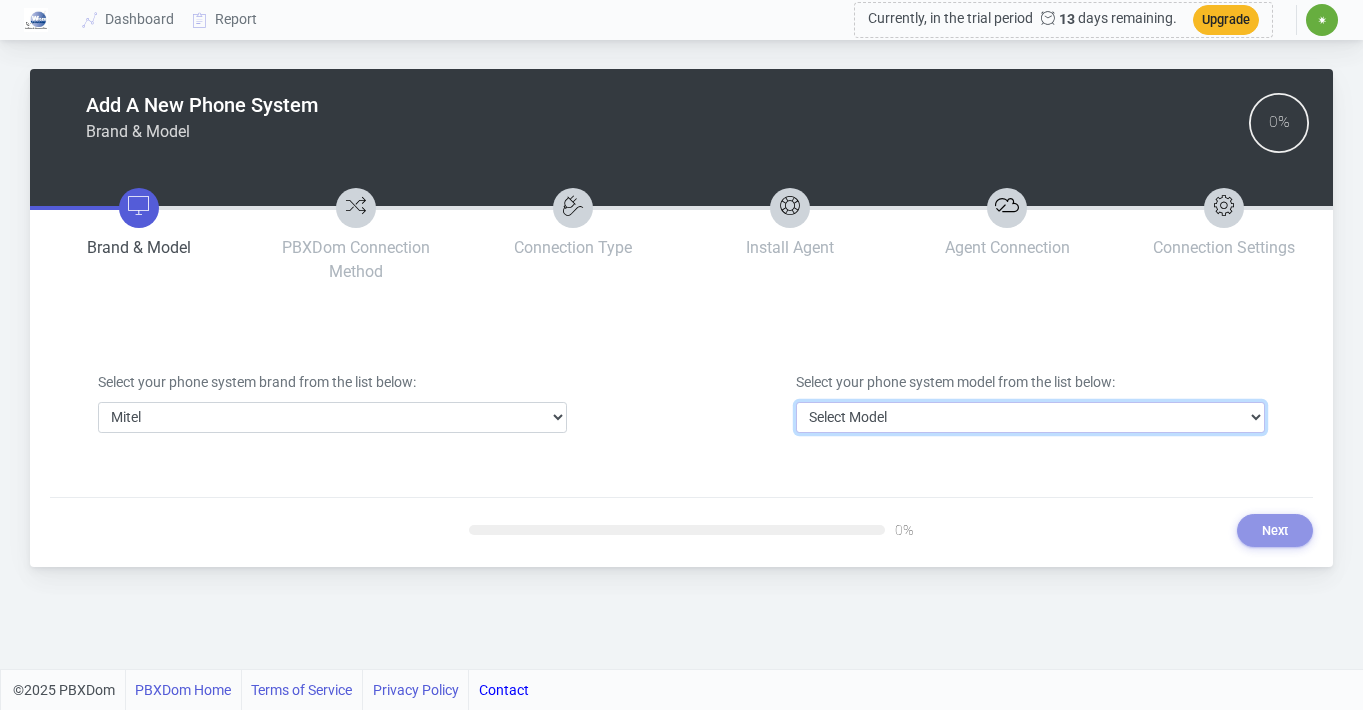 select on "99" 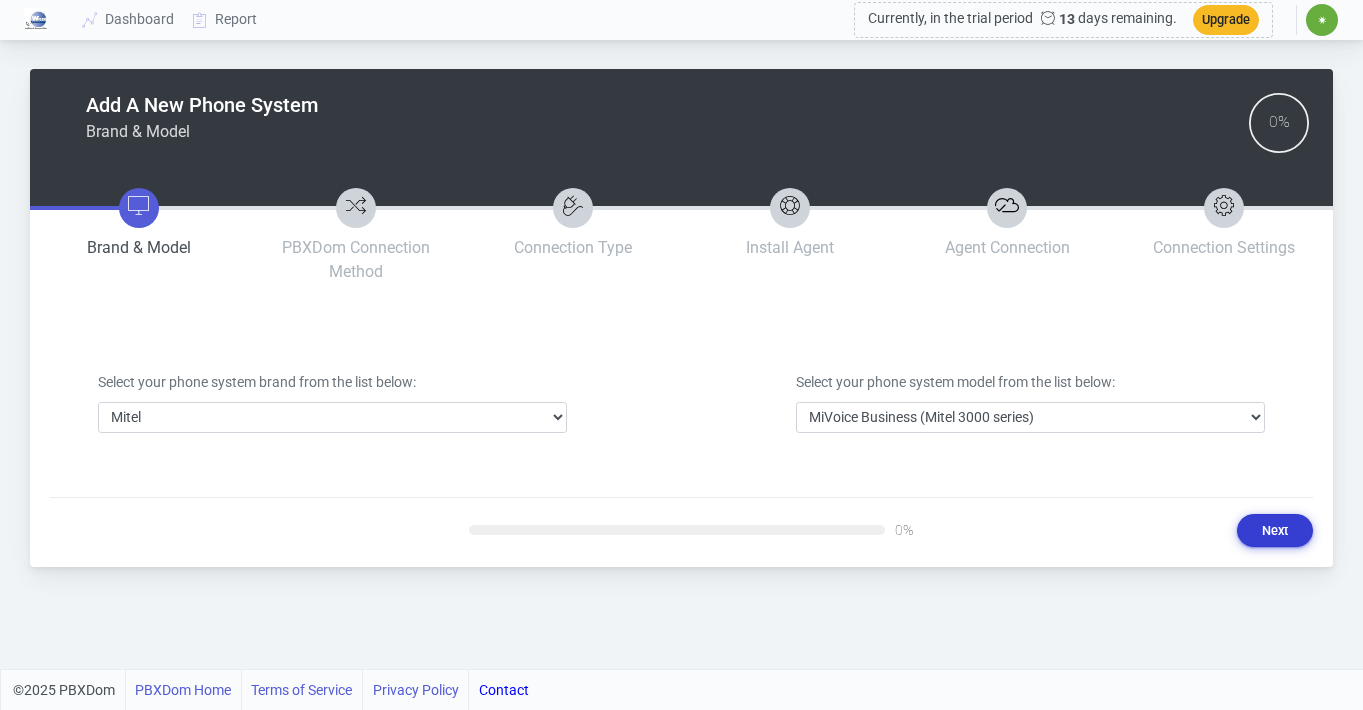 click on "Next" at bounding box center [1275, 530] 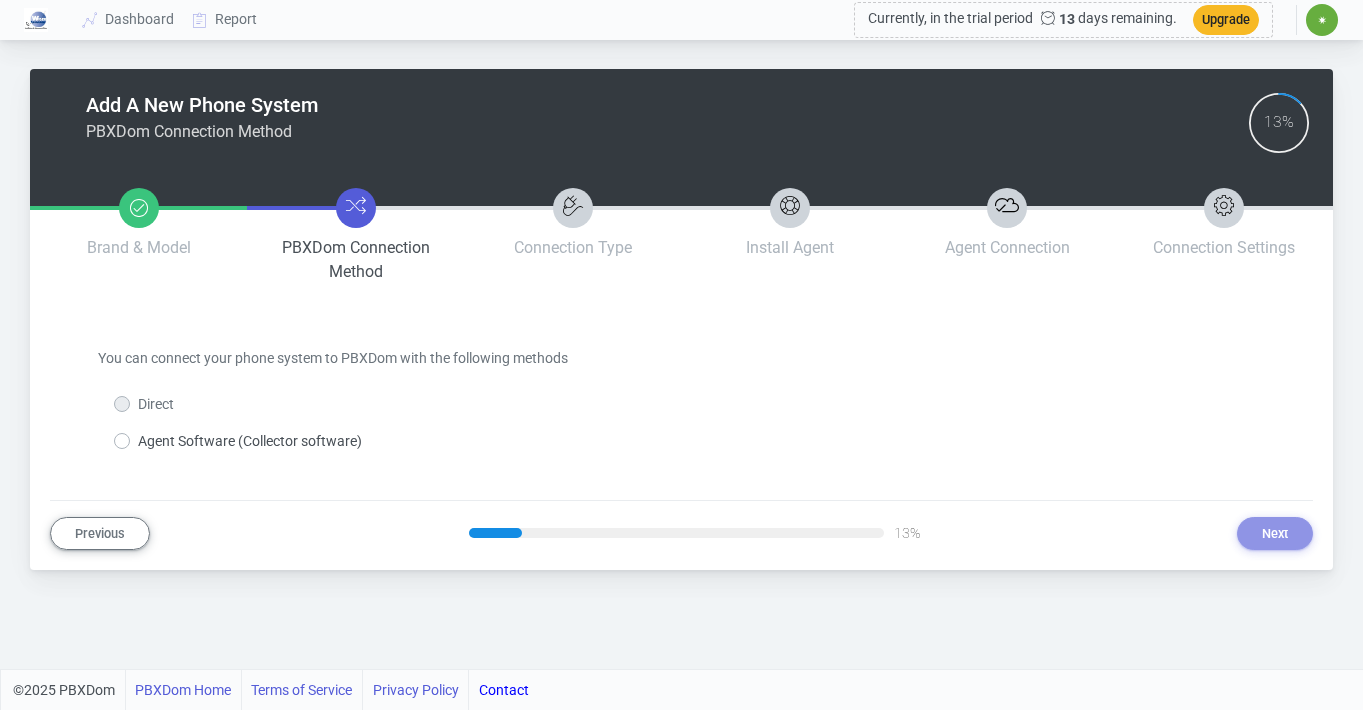 click on "Direct" at bounding box center (156, 404) 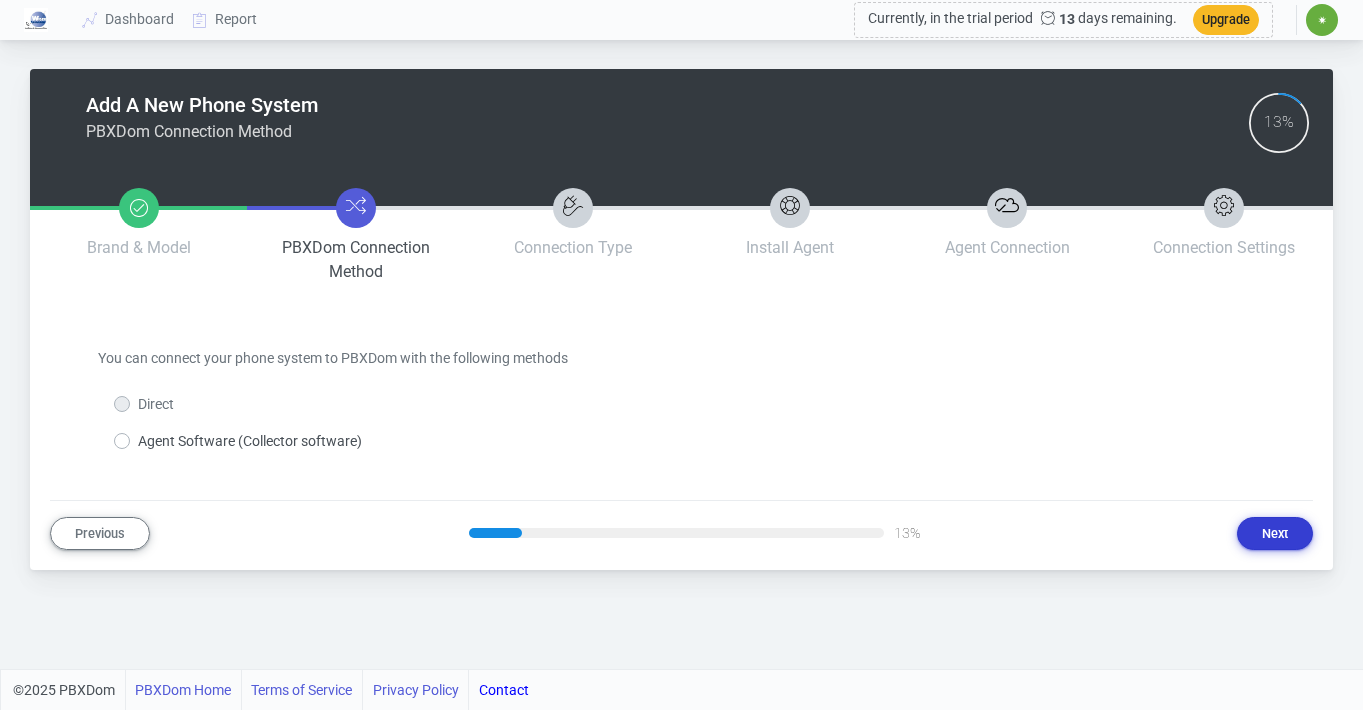 click on "Next" at bounding box center (1275, 533) 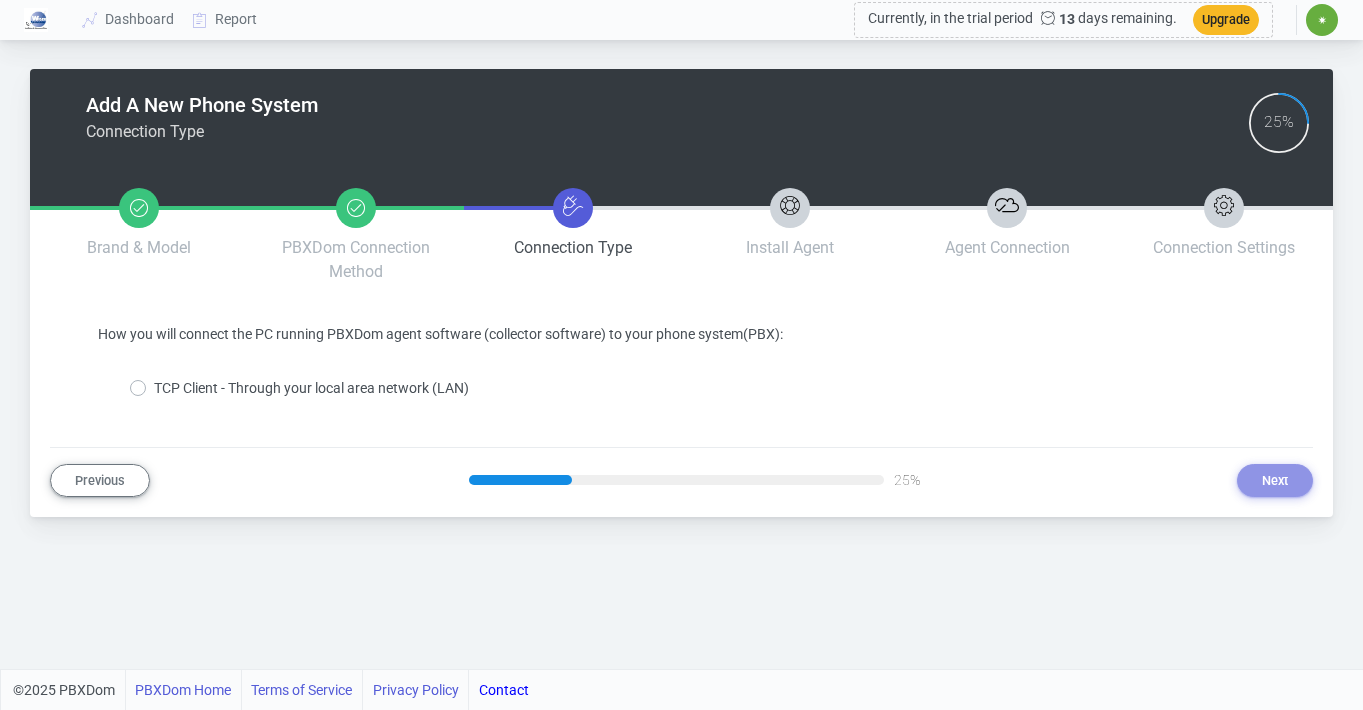 click on "Add A New Phone System Connection Type 25% Brand & Model PBXDom Connection Method Connection Type Install Agent Agent Connection Connection Settings Phone System Configuration Waiting for Data How you will connect the PC running PBXDom agent software (collector software) to your phone system(PBX): TCP Client - Through your local area network (LAN) Previous 25% Next" at bounding box center [681, 296] 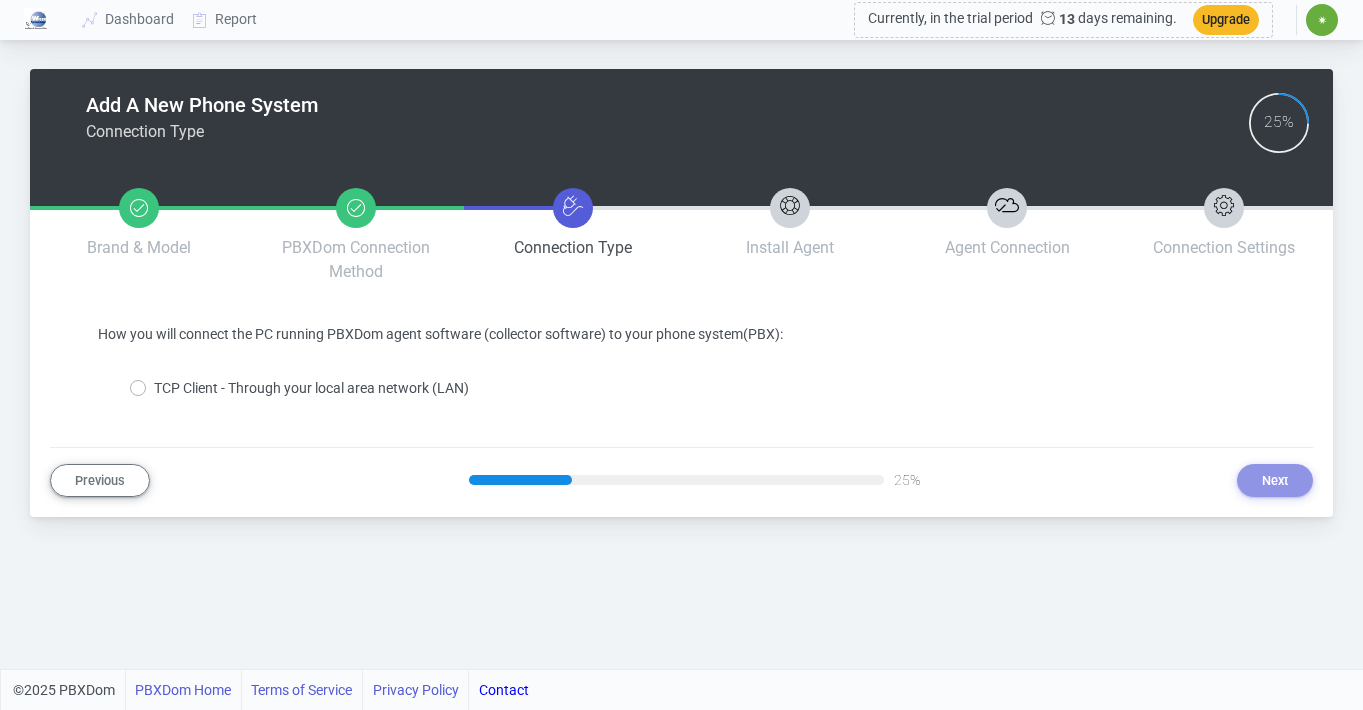 click on "TCP Client - Through your local area network (LAN)" at bounding box center [311, 388] 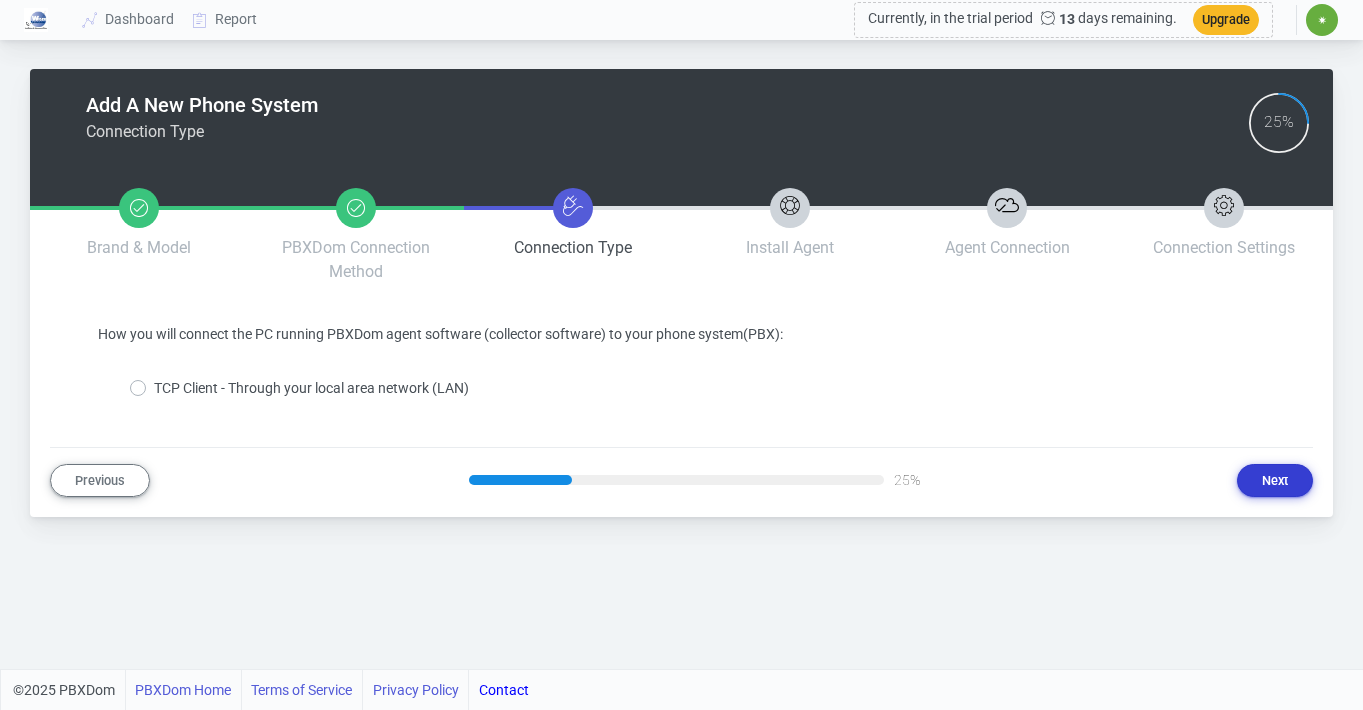 click on "Next" at bounding box center (1275, 480) 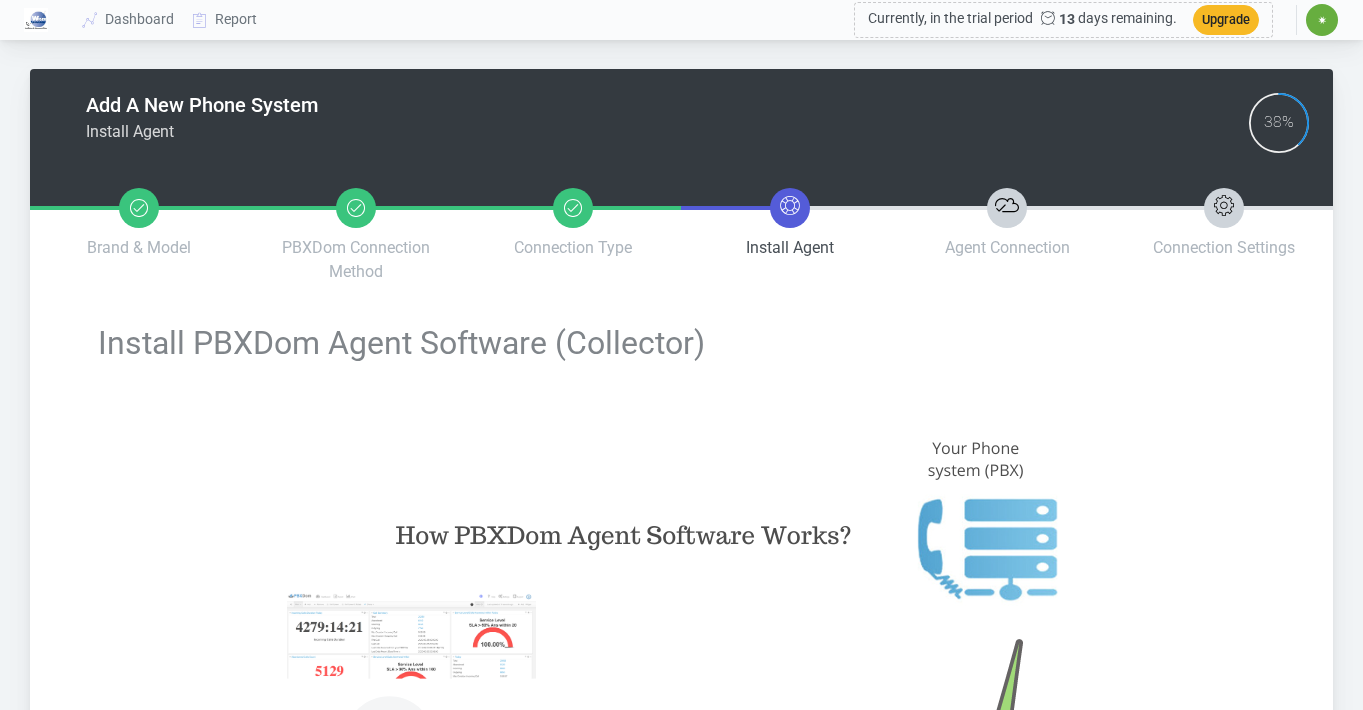 type on "e0af41cb48cf18df7bc75242c540e6d8652074dd6bc3ba86db587871a21a005c" 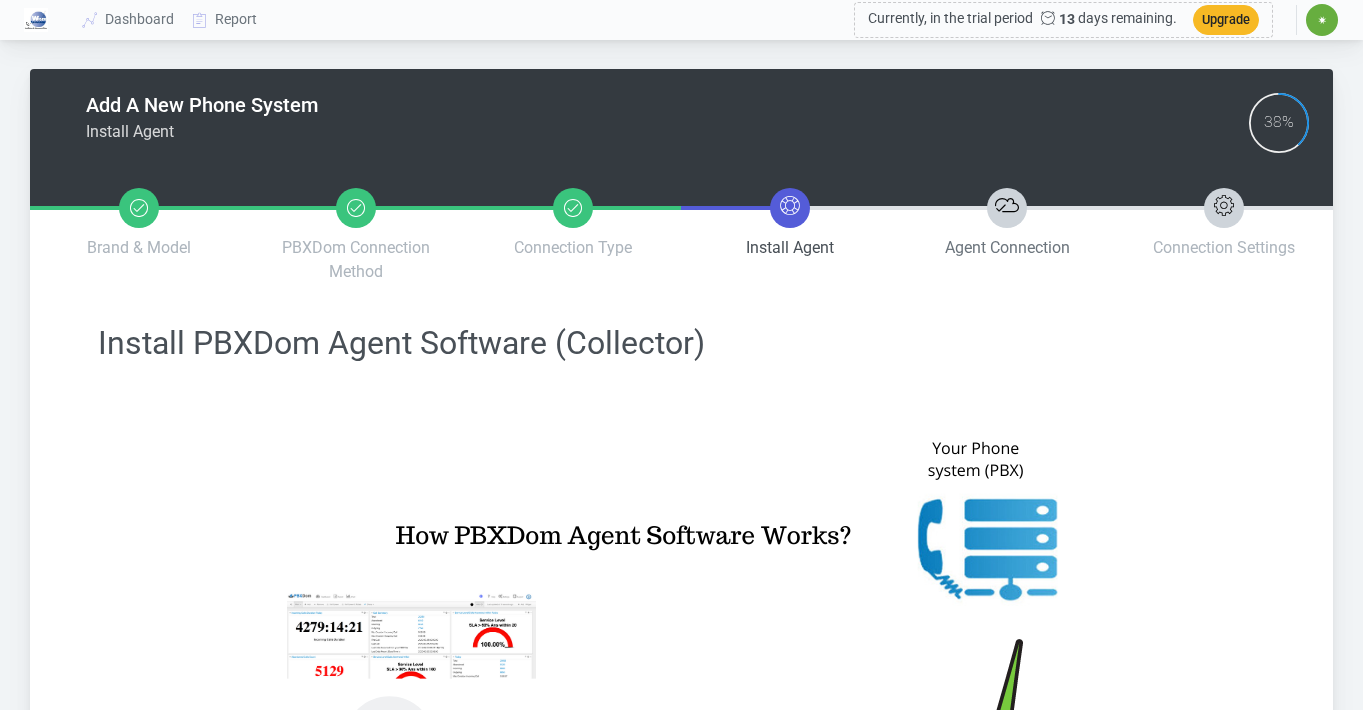 scroll, scrollTop: 0, scrollLeft: 0, axis: both 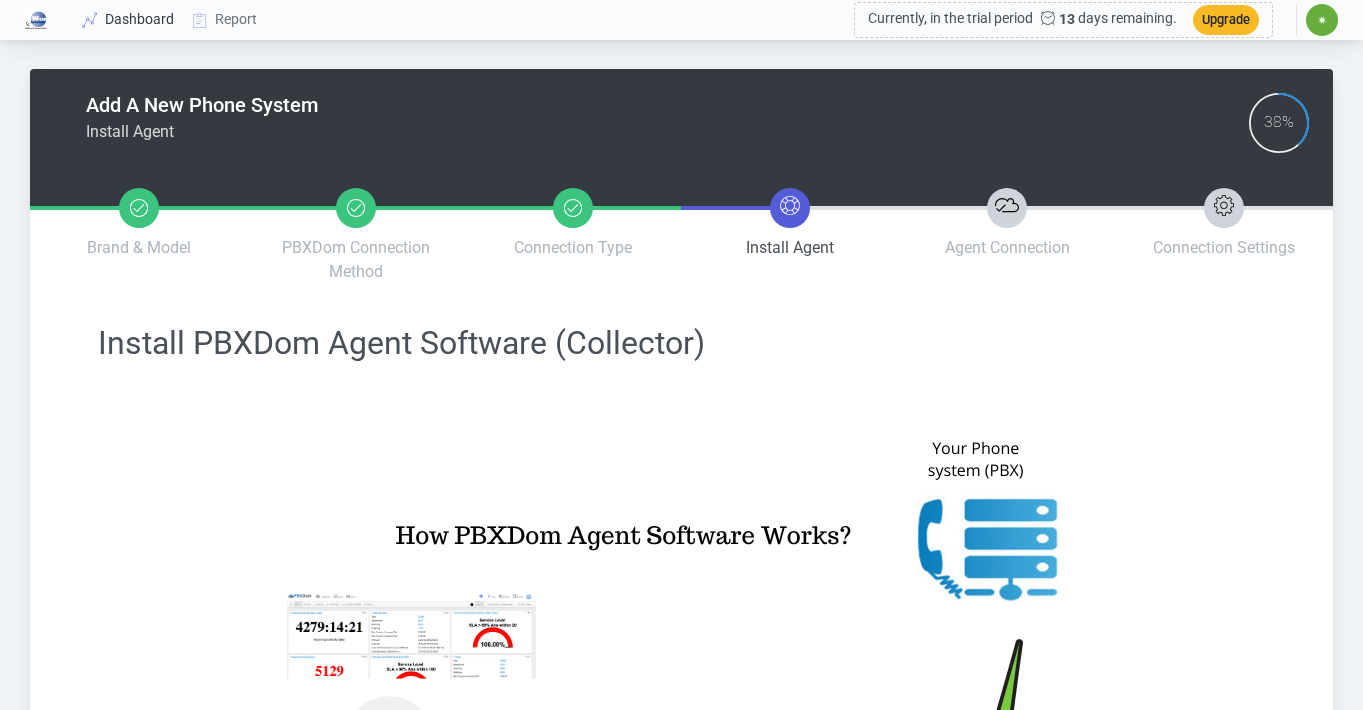 click on "Dashboard" at bounding box center (129, 19) 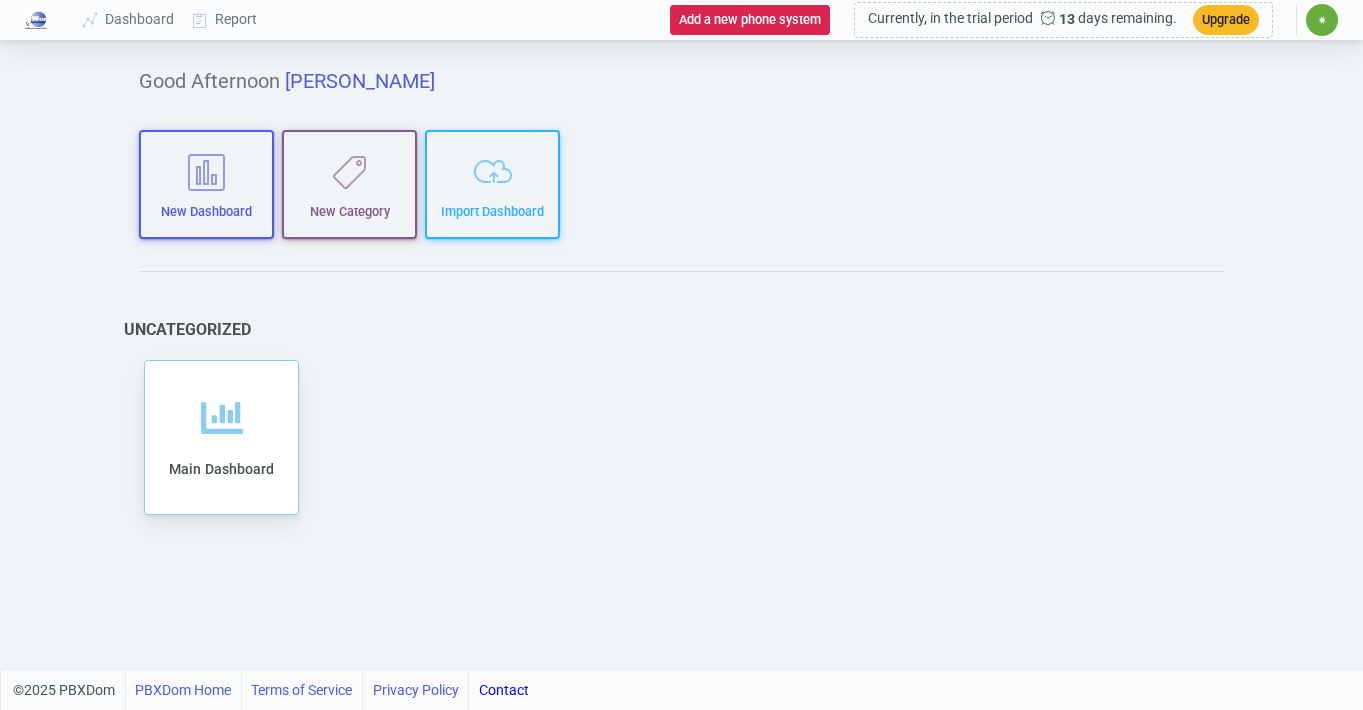 click at bounding box center [36, 20] 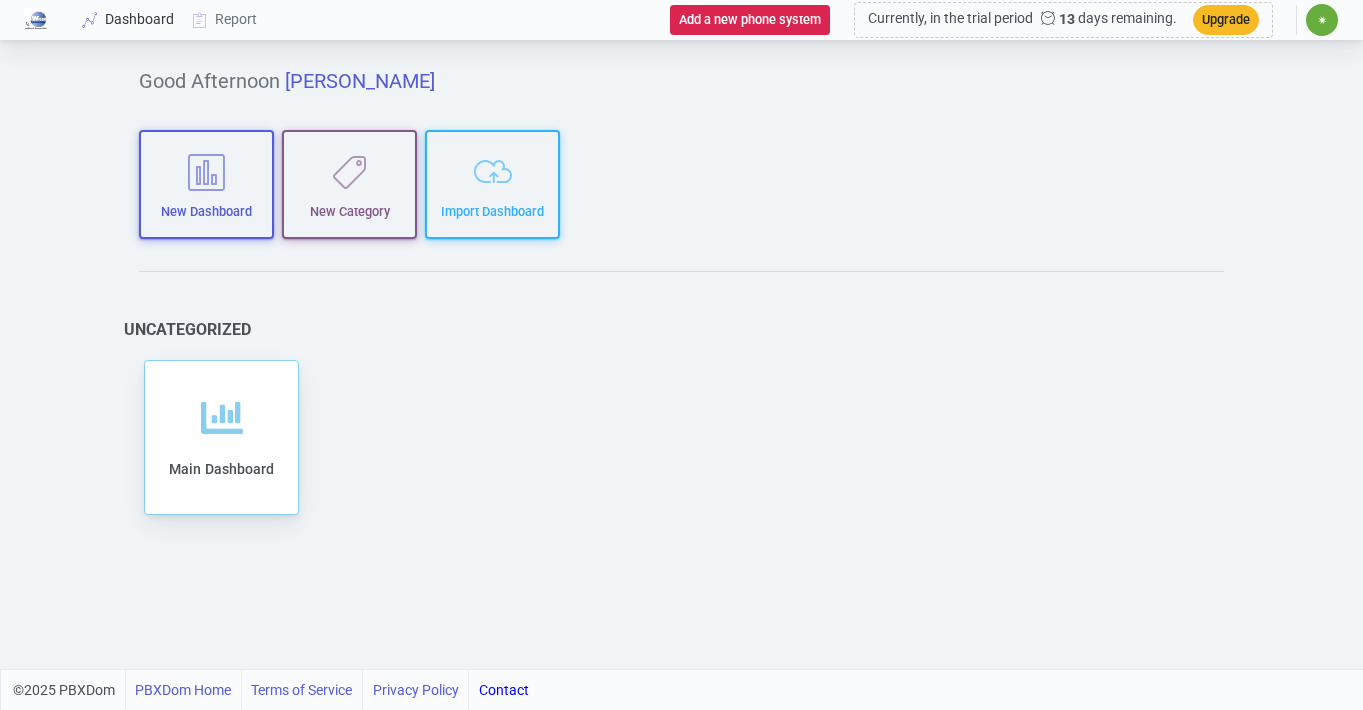 click on "Dashboard" at bounding box center (129, 19) 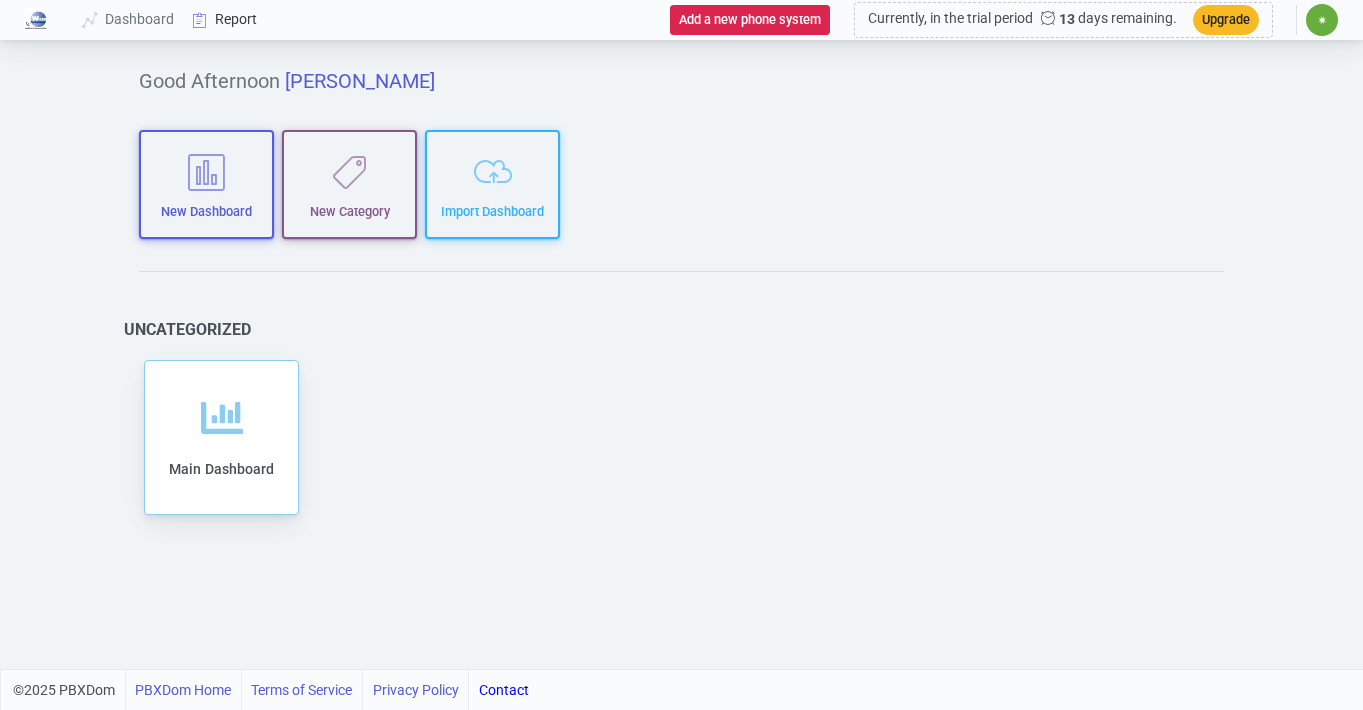 click on "Report" at bounding box center (225, 19) 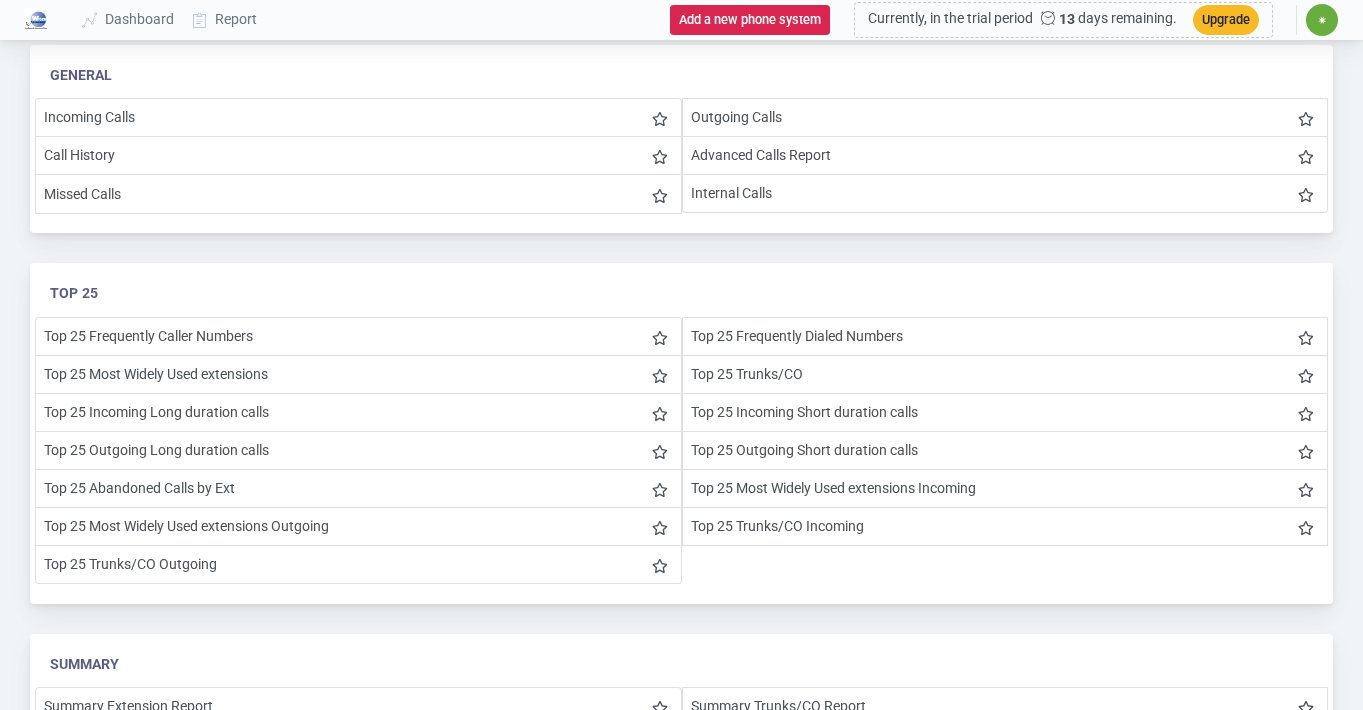click on "✷" at bounding box center (1322, 20) 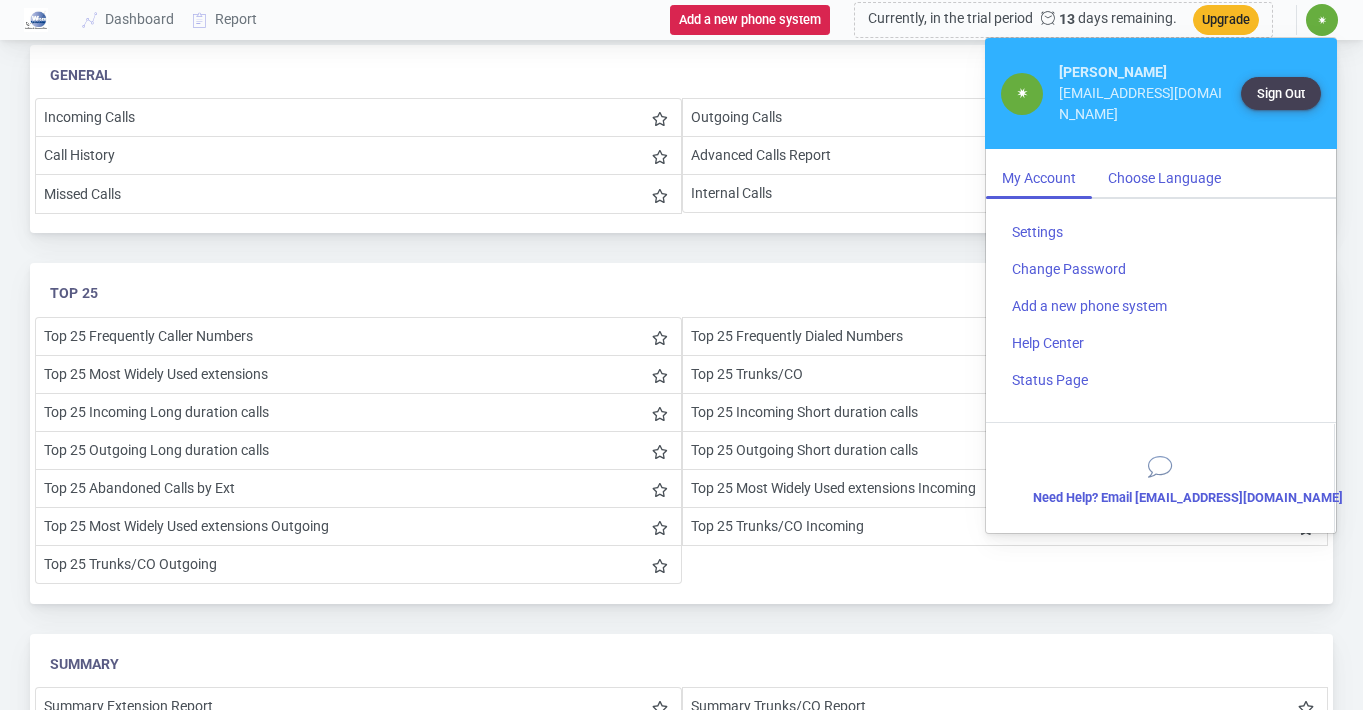 click on "Choose Language" at bounding box center [1164, 178] 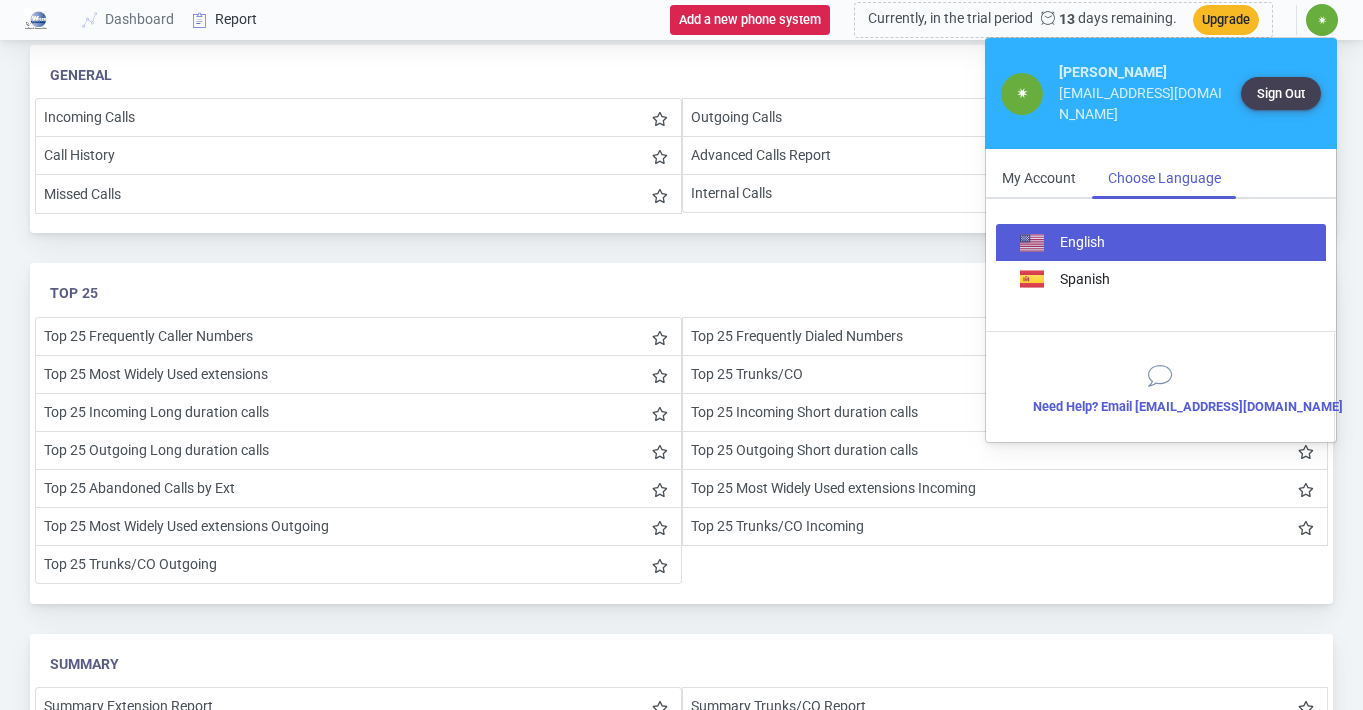 click on "Report" at bounding box center (225, 19) 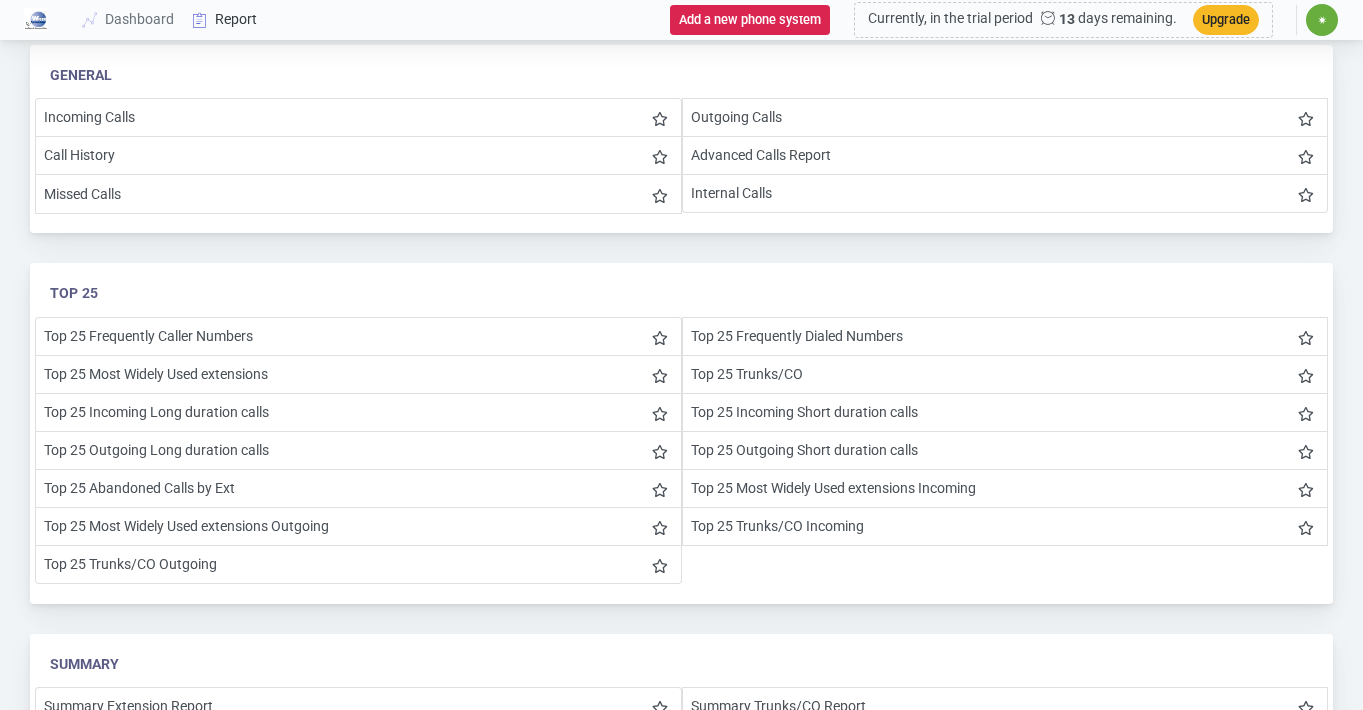 click on "Report" at bounding box center (225, 19) 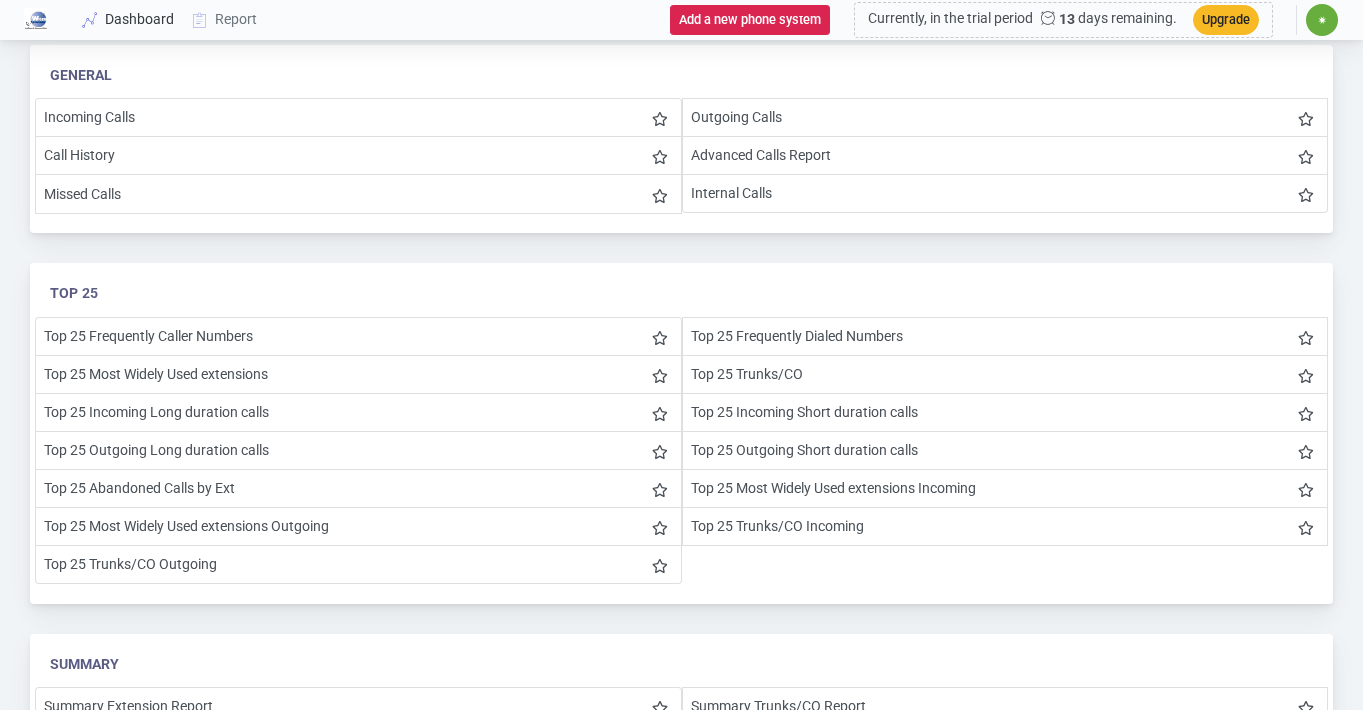 click on "Dashboard" at bounding box center (129, 19) 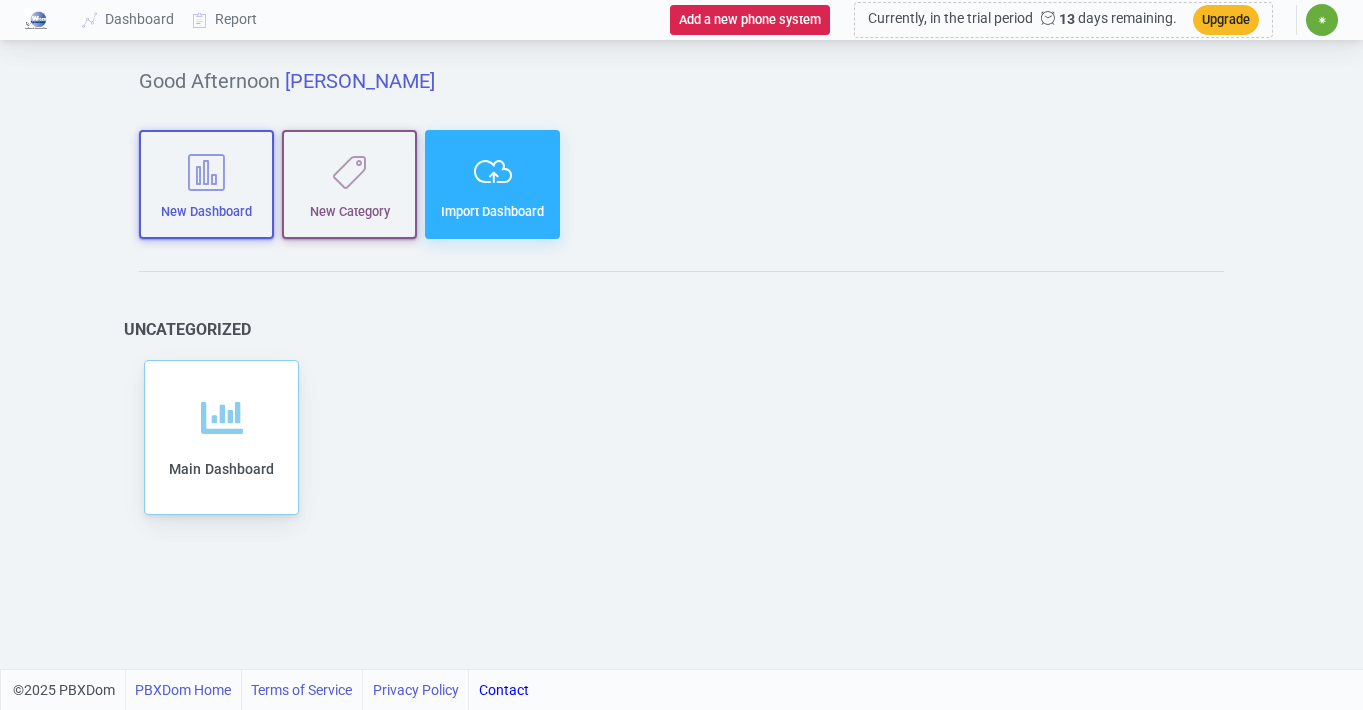click on "Import Dashboard" at bounding box center (492, 184) 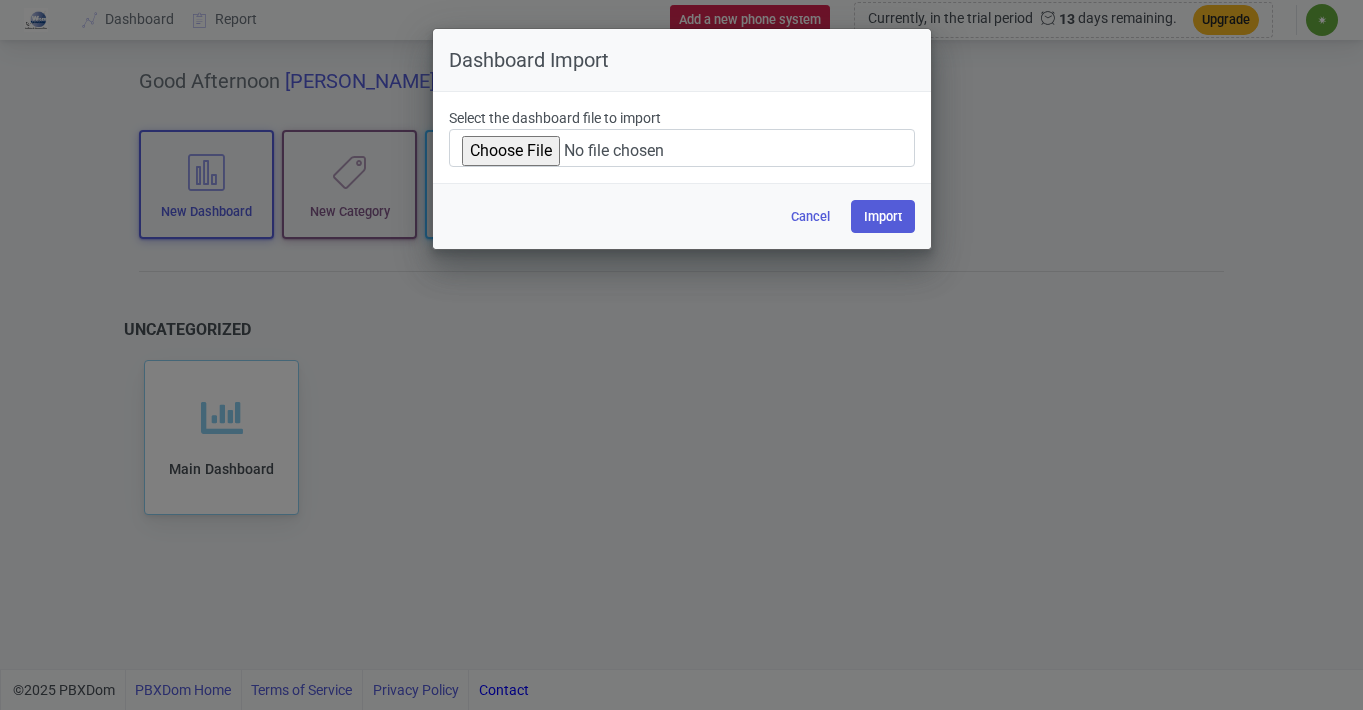click at bounding box center [682, 148] 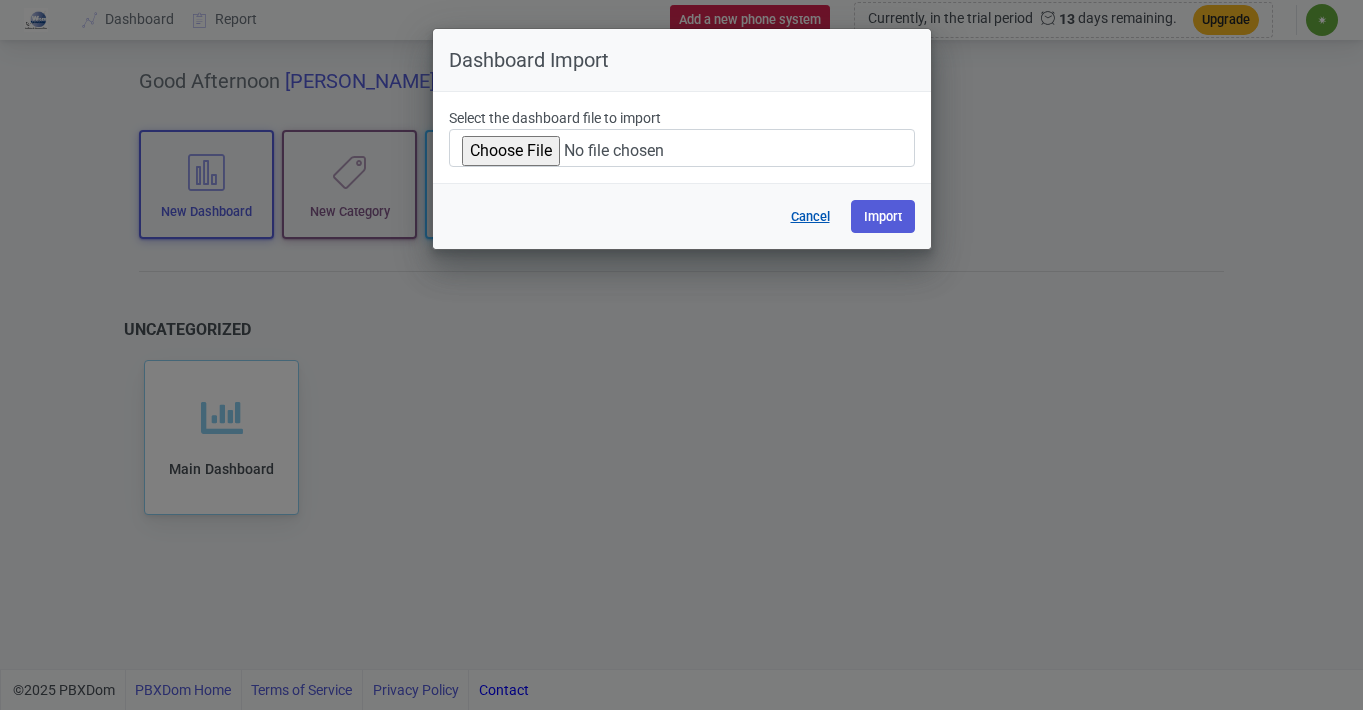 click on "Cancel" at bounding box center [810, 216] 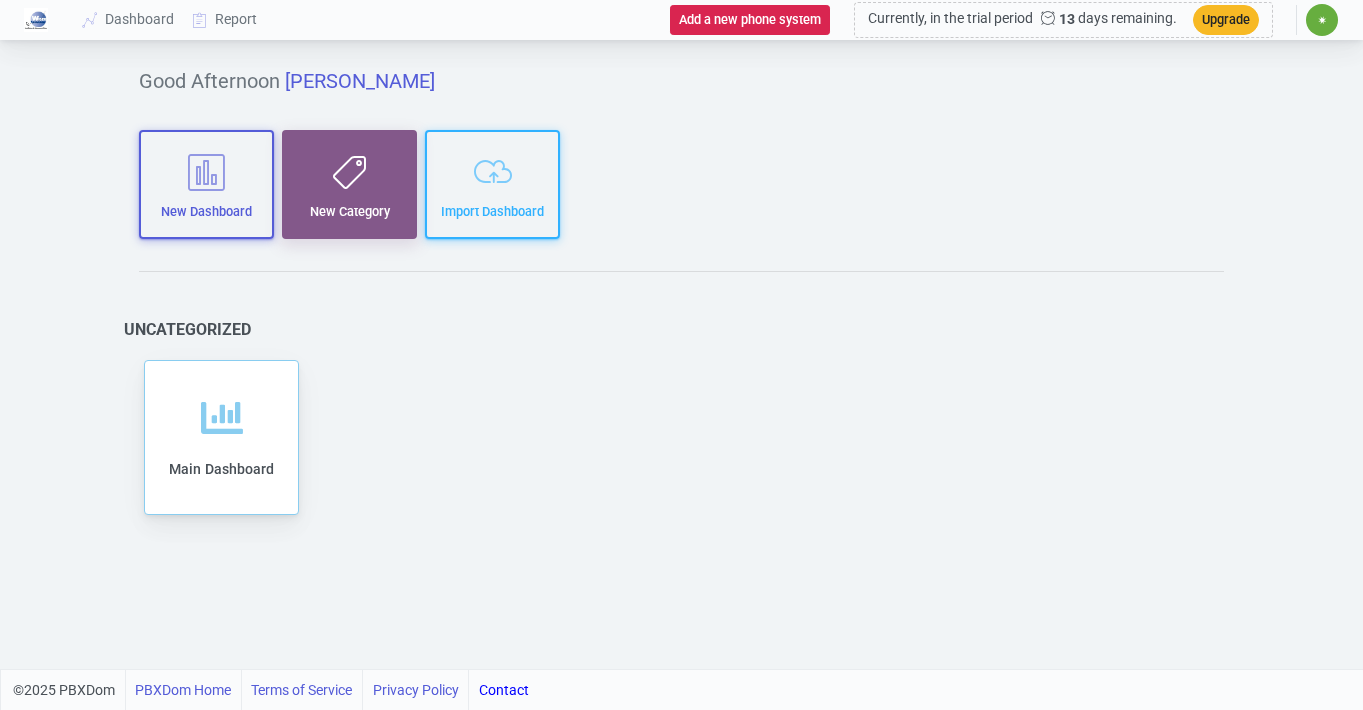 click at bounding box center (349, 172) 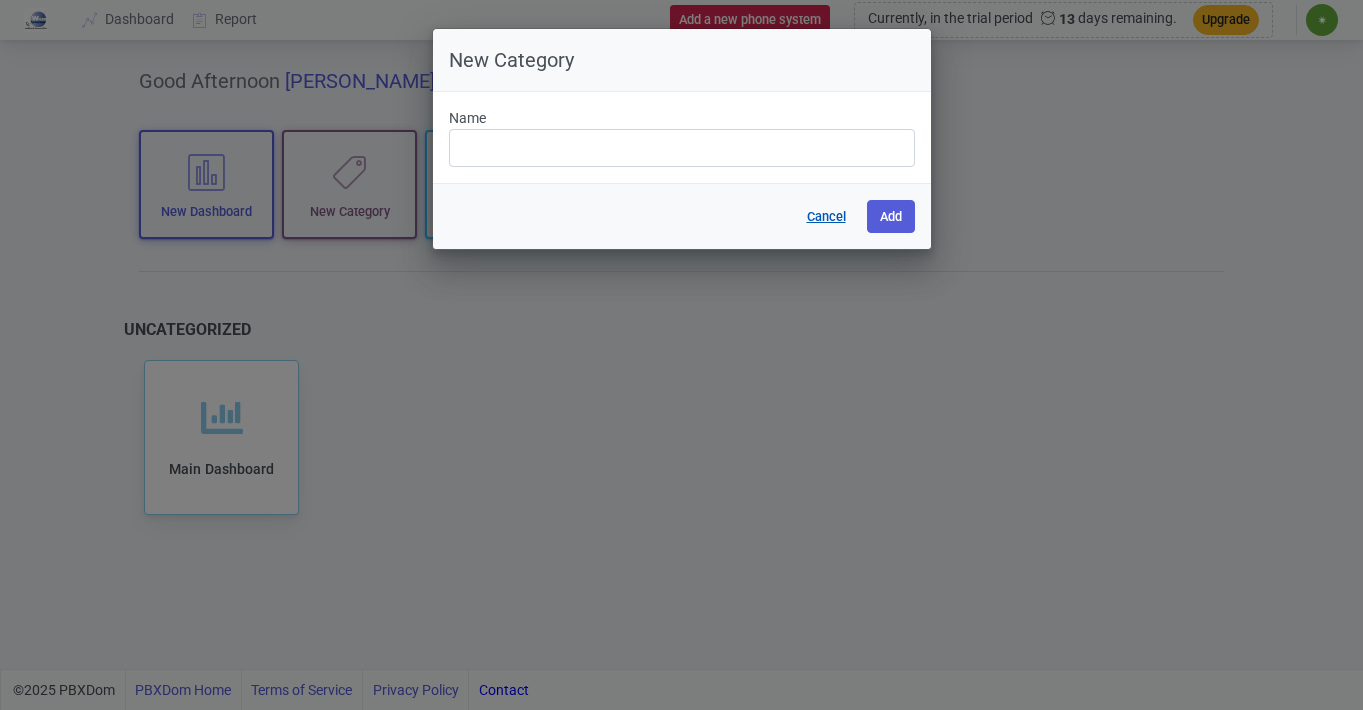 click on "Cancel" at bounding box center [826, 216] 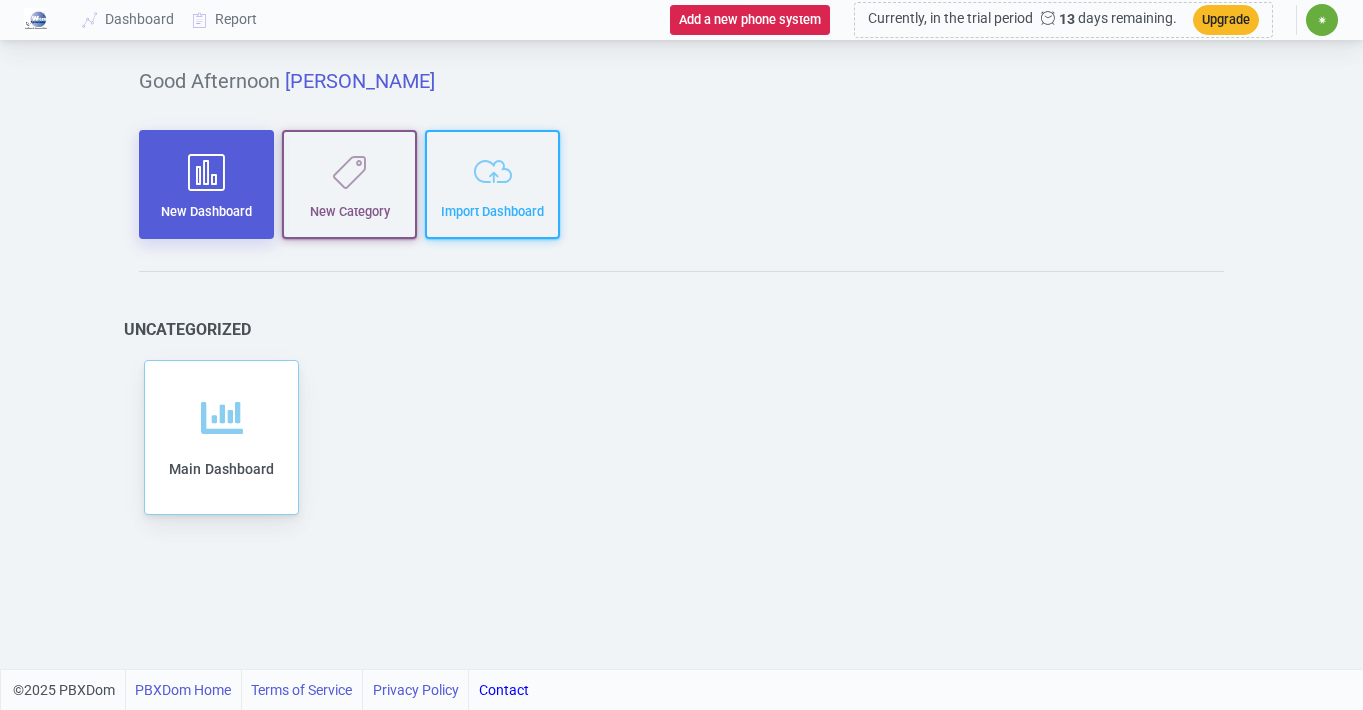 click at bounding box center (206, 172) 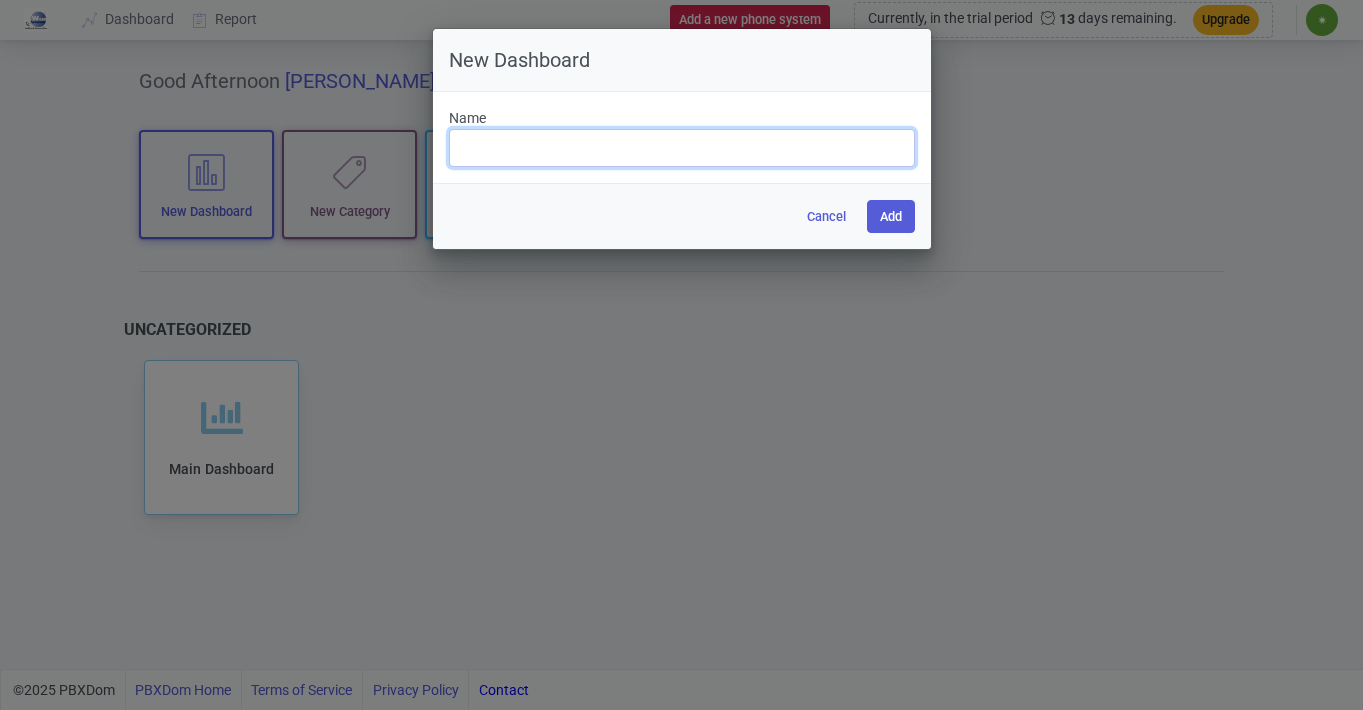 click at bounding box center [682, 148] 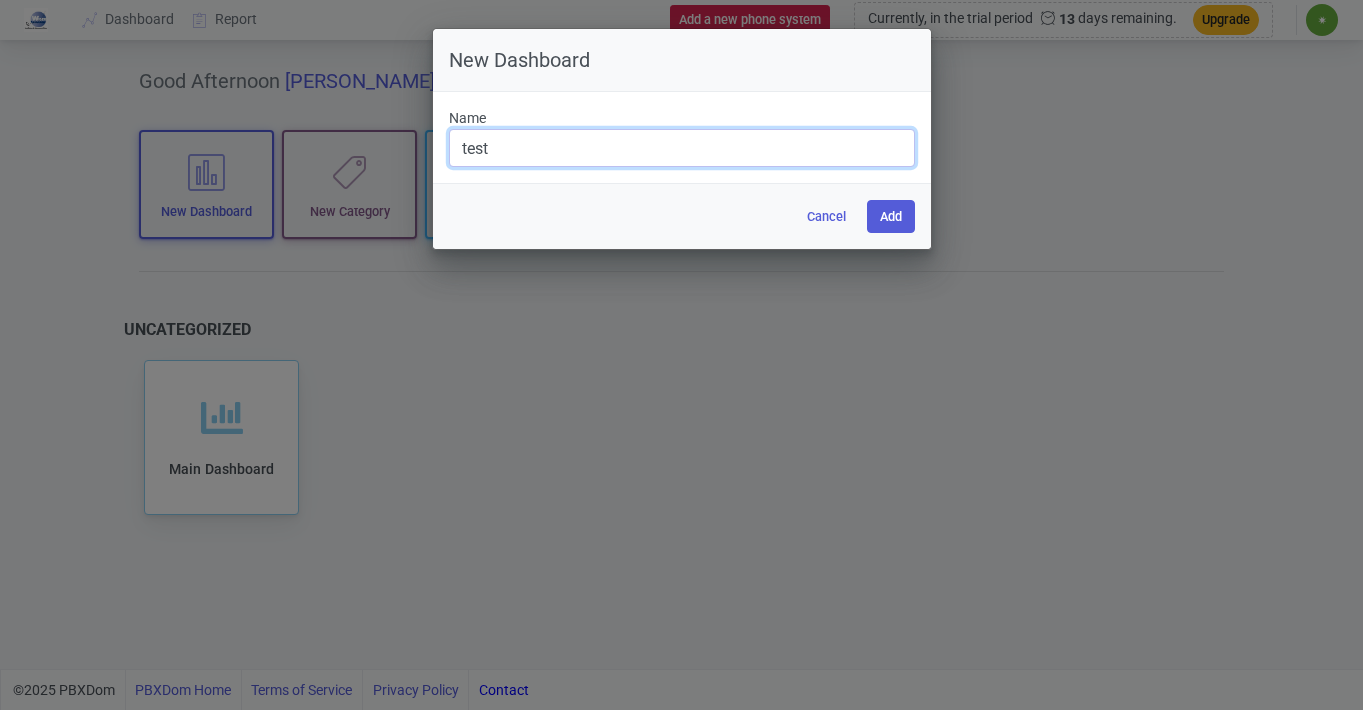 type on "test" 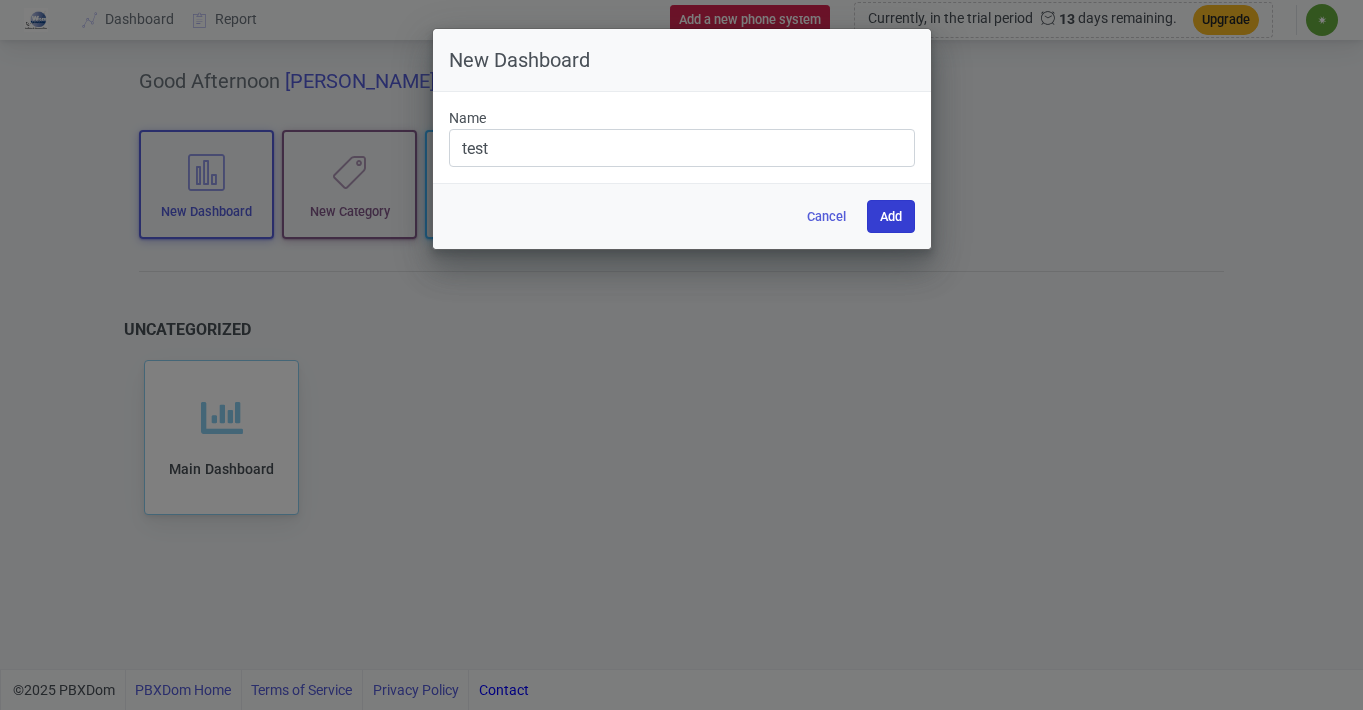 click on "Add" at bounding box center (891, 216) 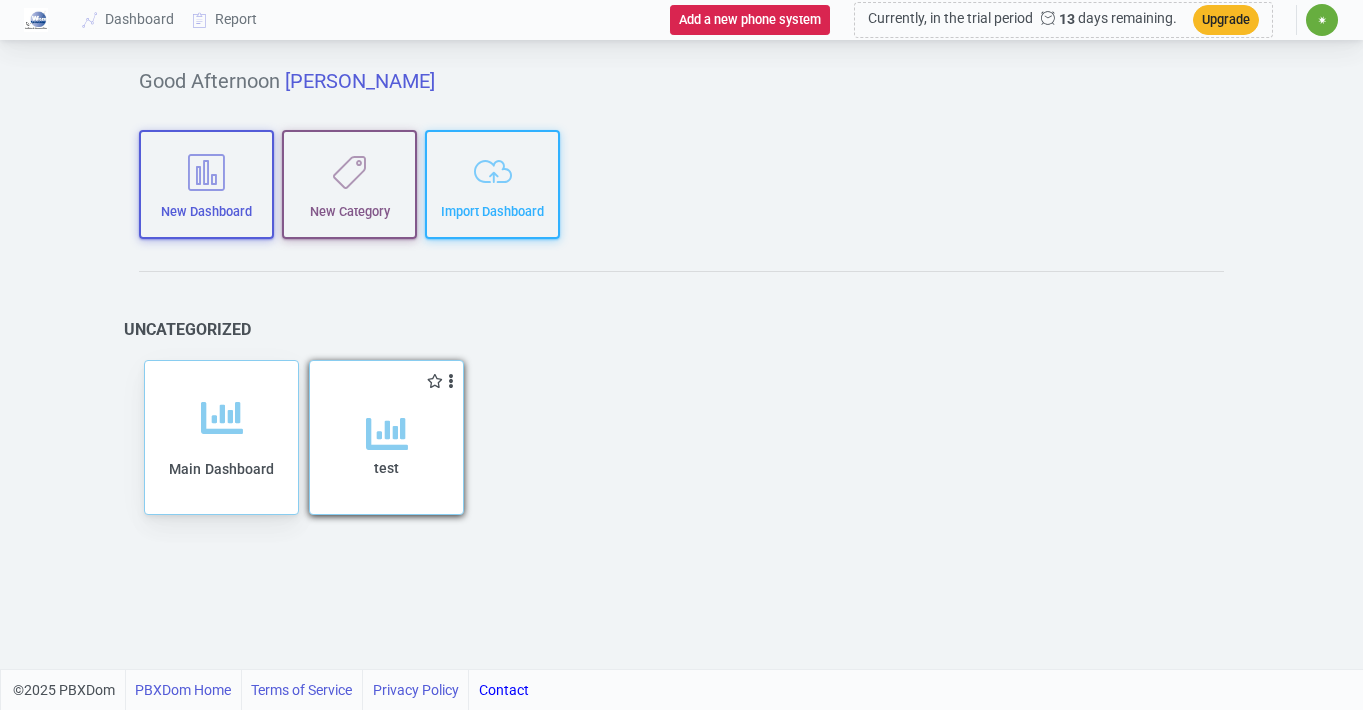click on "Add to category Remove from category Edit Clone Export Delete Share" at bounding box center [374, 381] 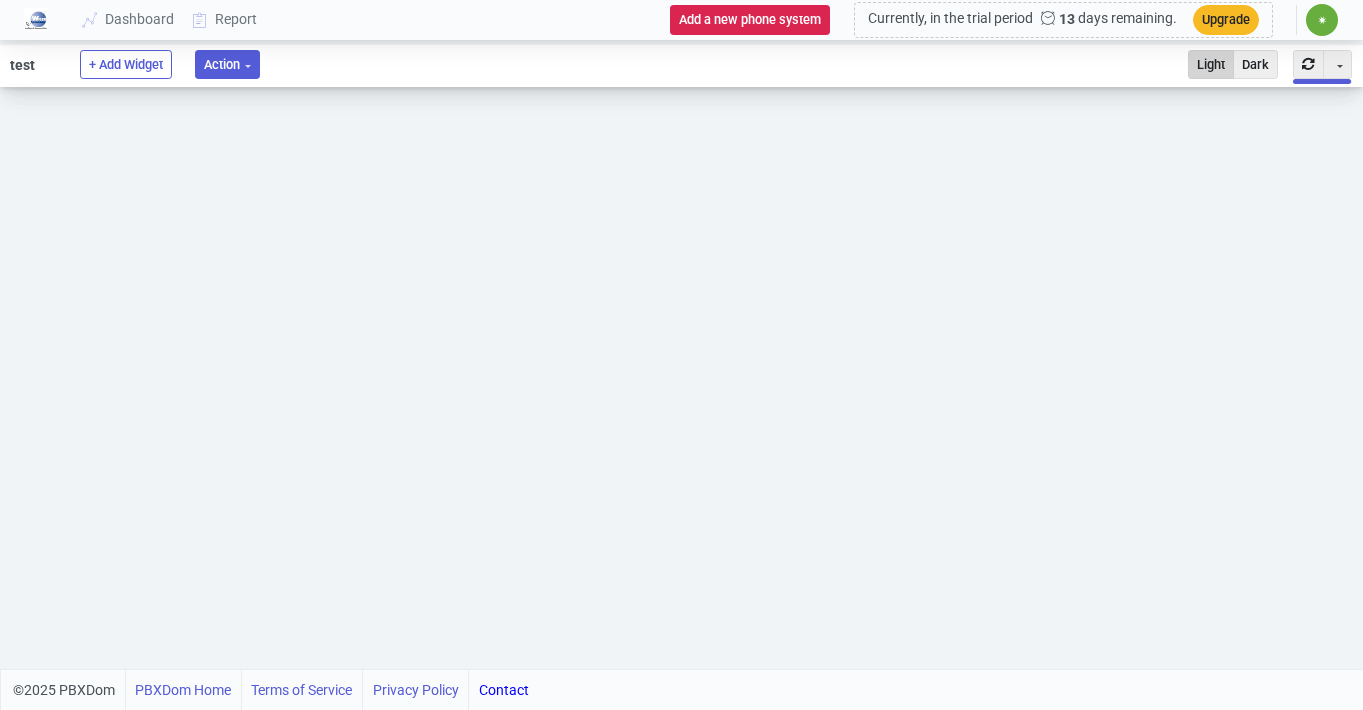 click on "Action" at bounding box center [227, 64] 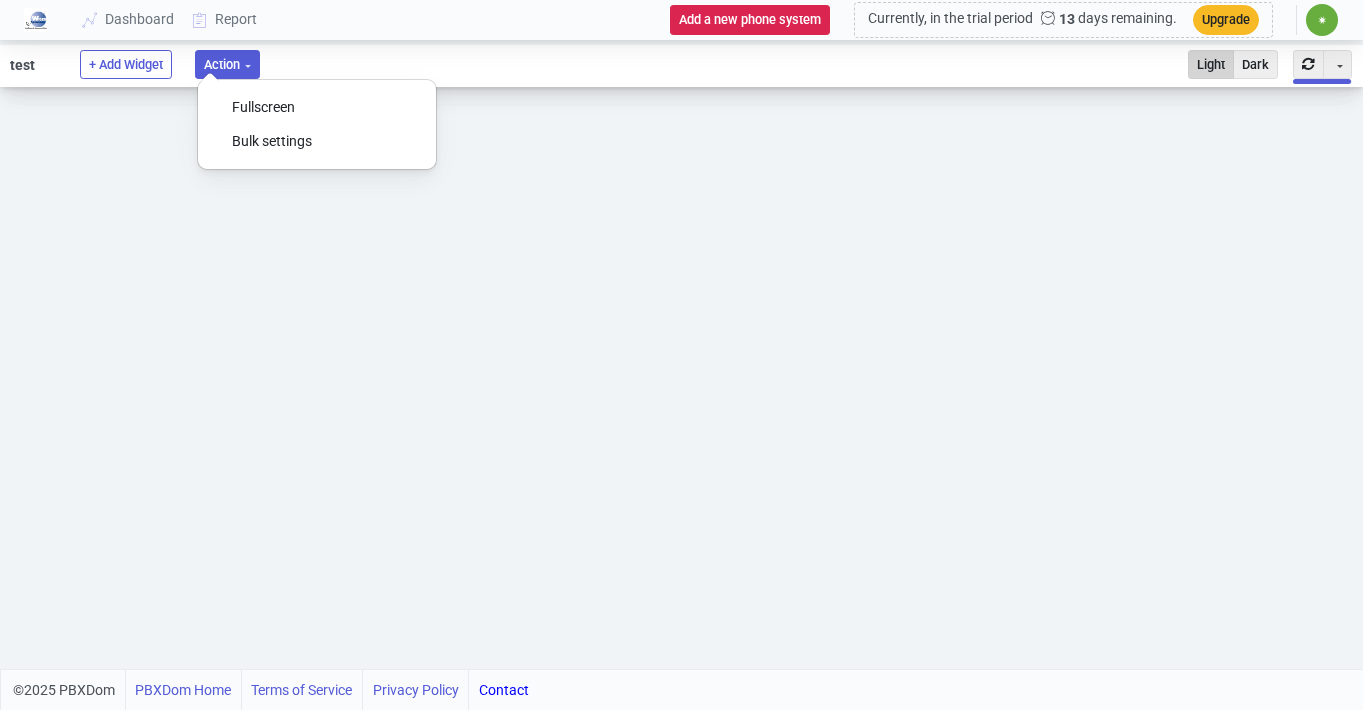 click on "Action" at bounding box center [227, 64] 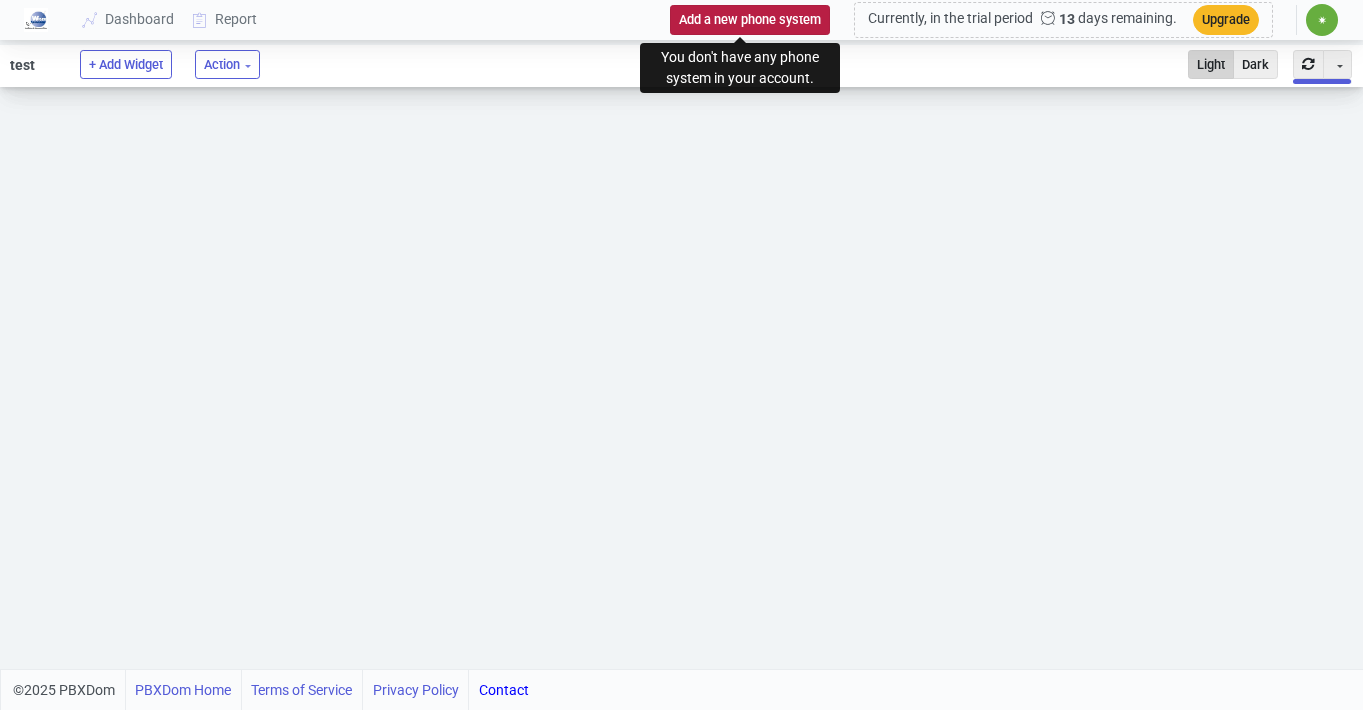 click on "Add a new phone system" at bounding box center (750, 19) 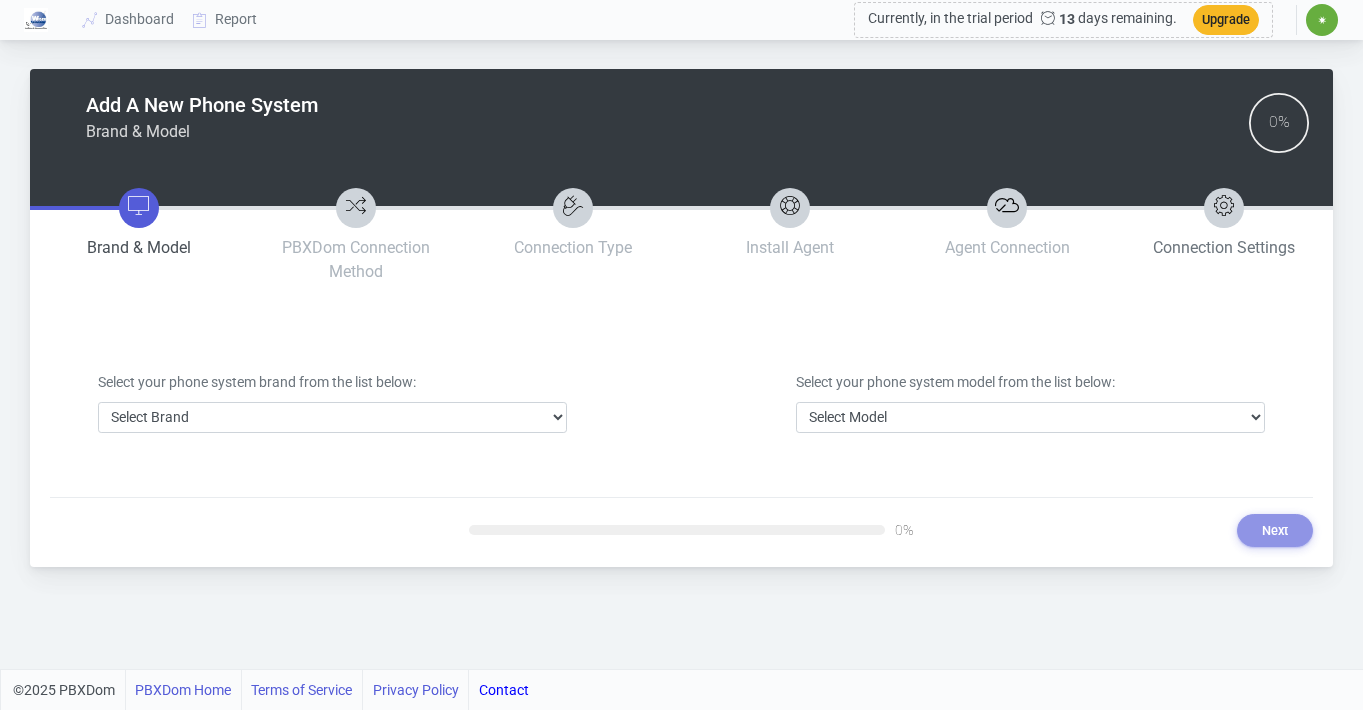 click at bounding box center [1224, 206] 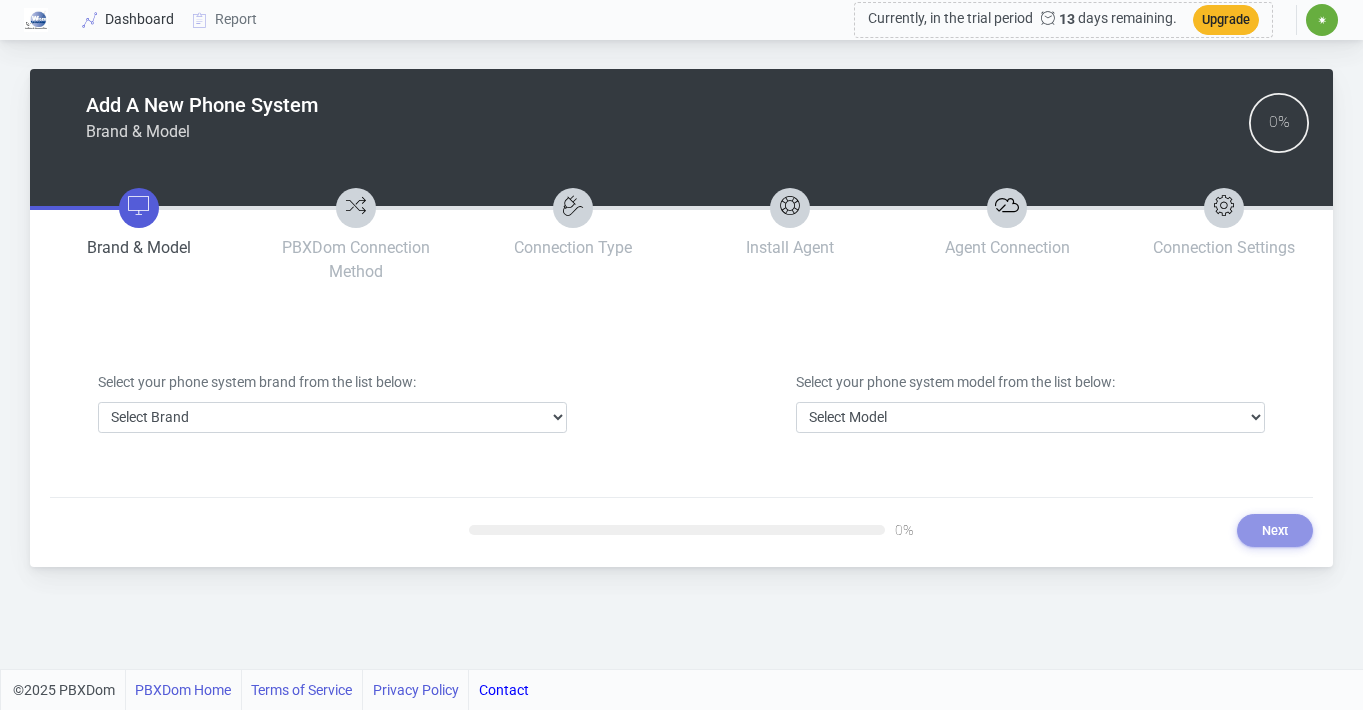 click on "Dashboard" at bounding box center (129, 19) 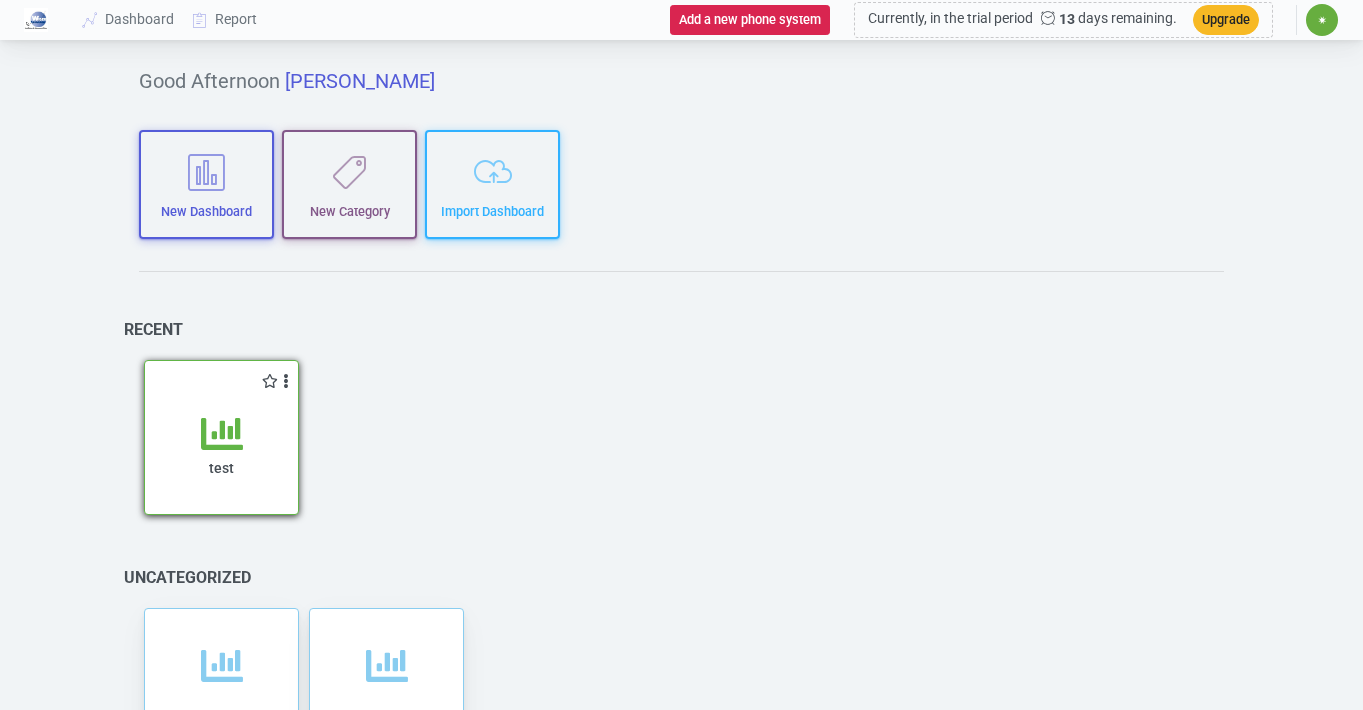 click on "test" at bounding box center (221, 453) 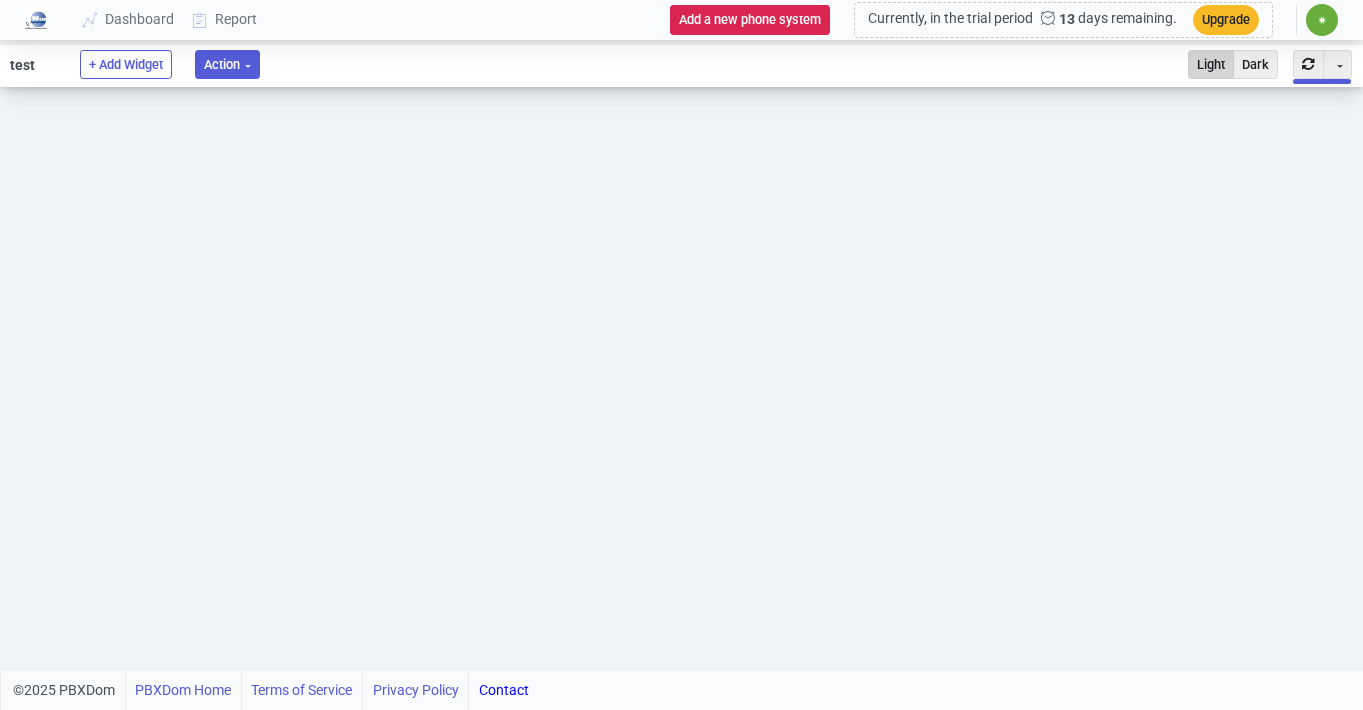 click on "Action" at bounding box center [227, 64] 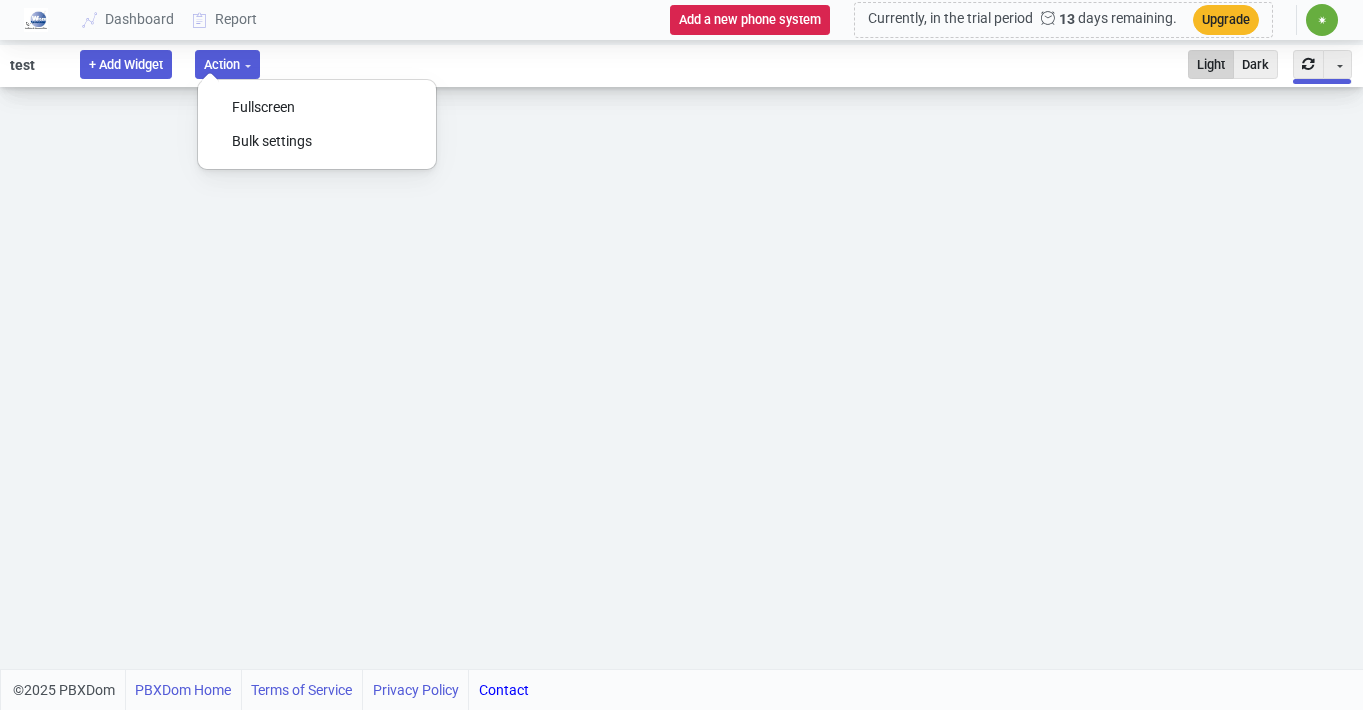 click on "+ Add Widget" at bounding box center (126, 64) 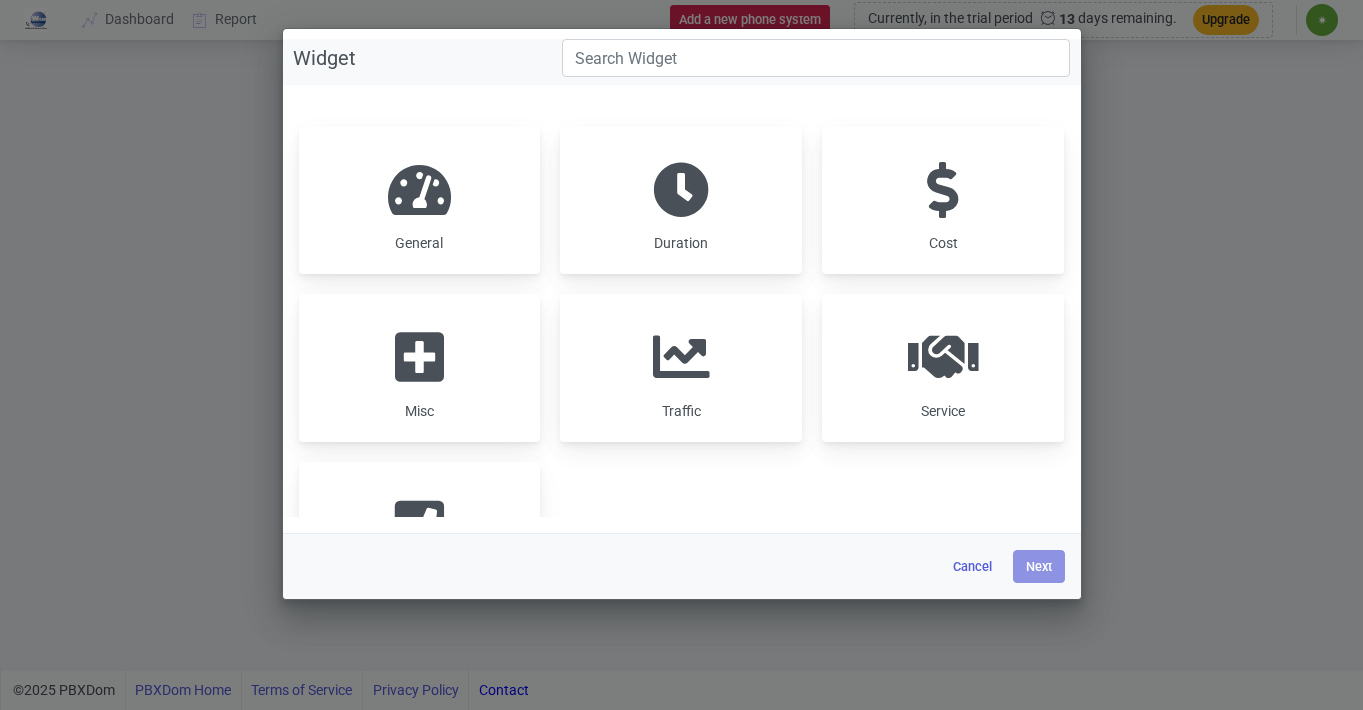 scroll, scrollTop: 0, scrollLeft: 0, axis: both 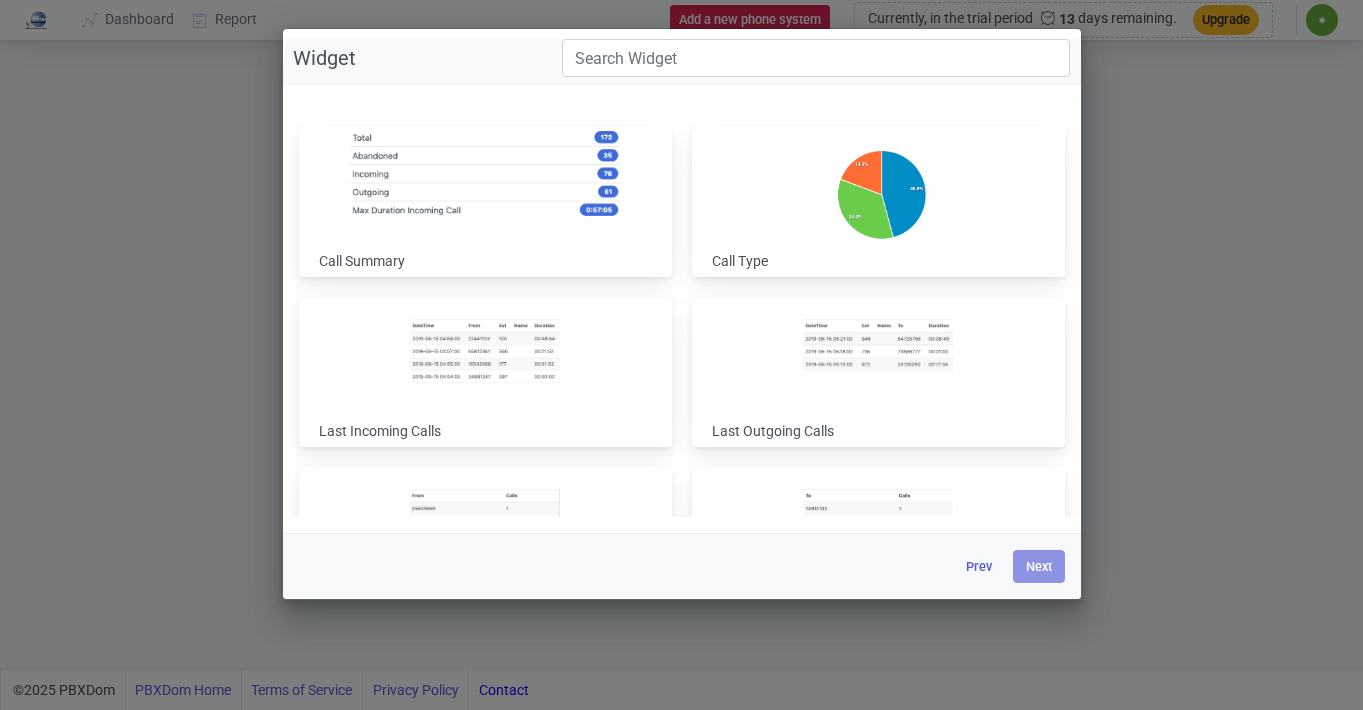 click at bounding box center [485, 173] 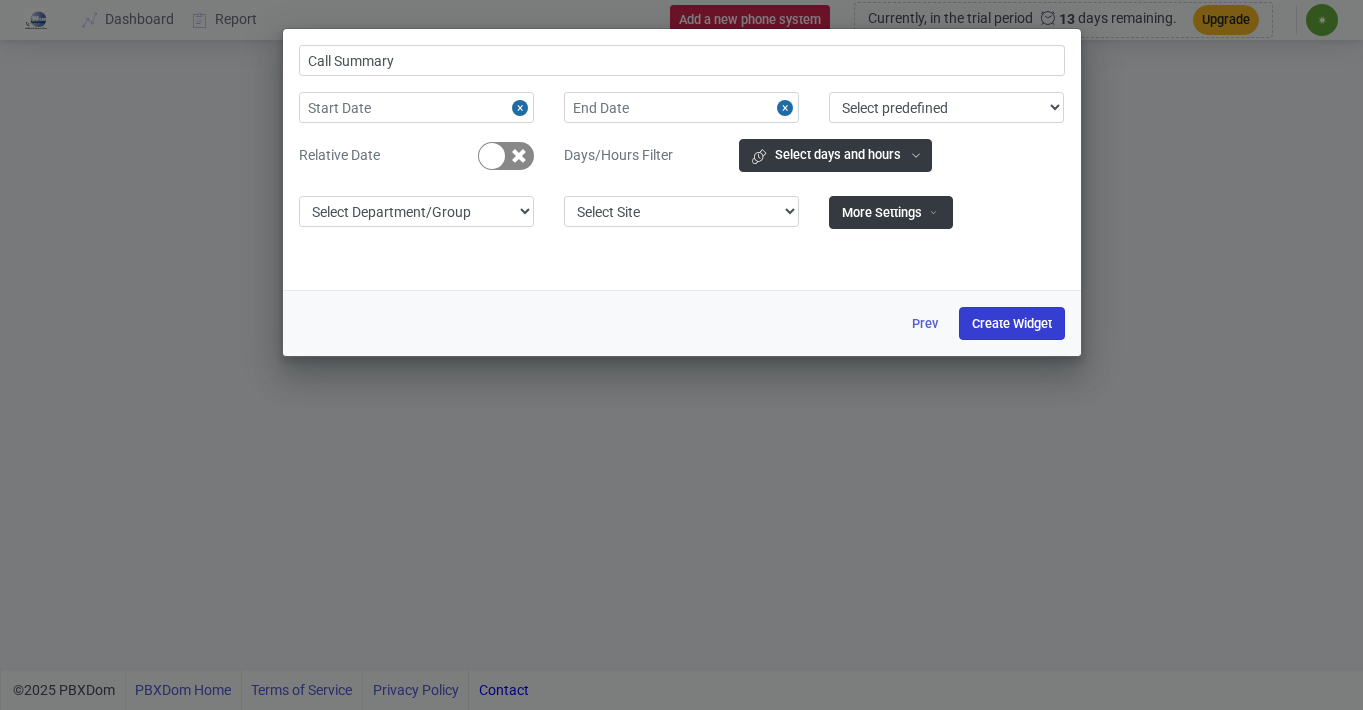 click on "Create Widget" at bounding box center (1012, 323) 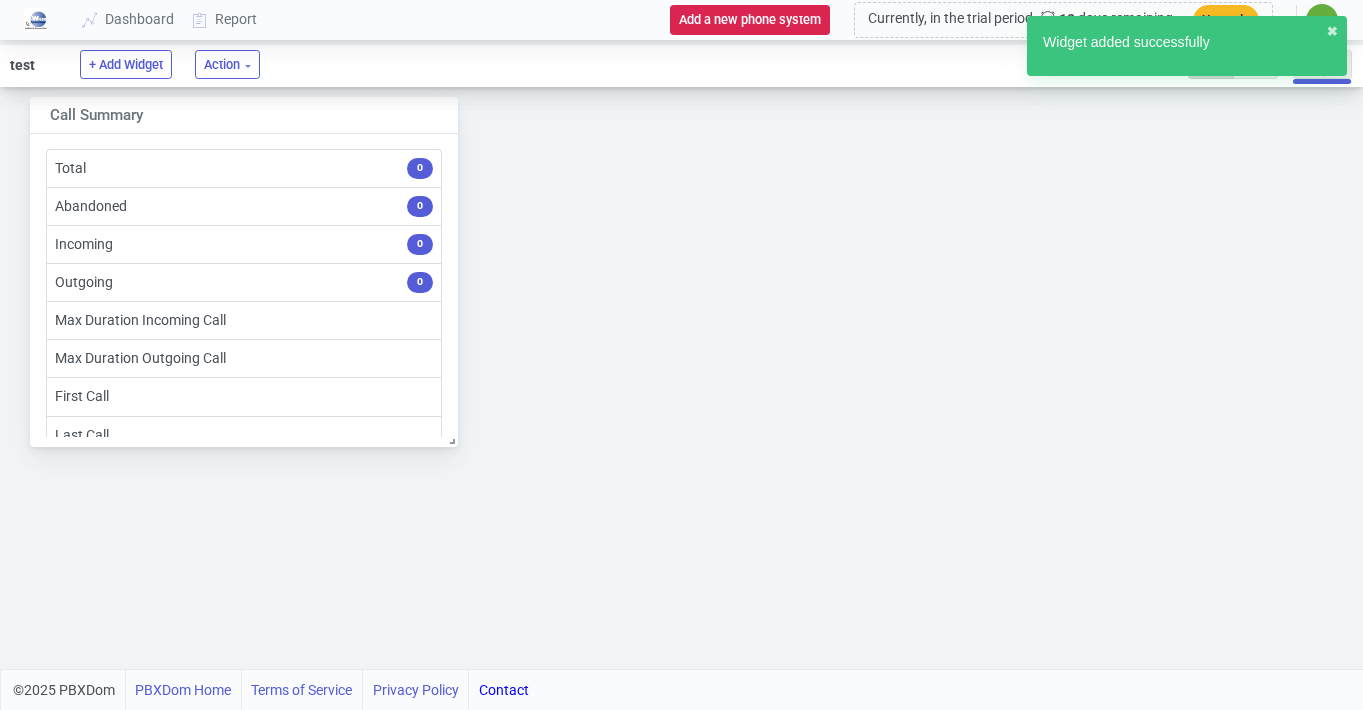 click on "Currently, in the trial period   13   days remaining." at bounding box center (1022, 19) 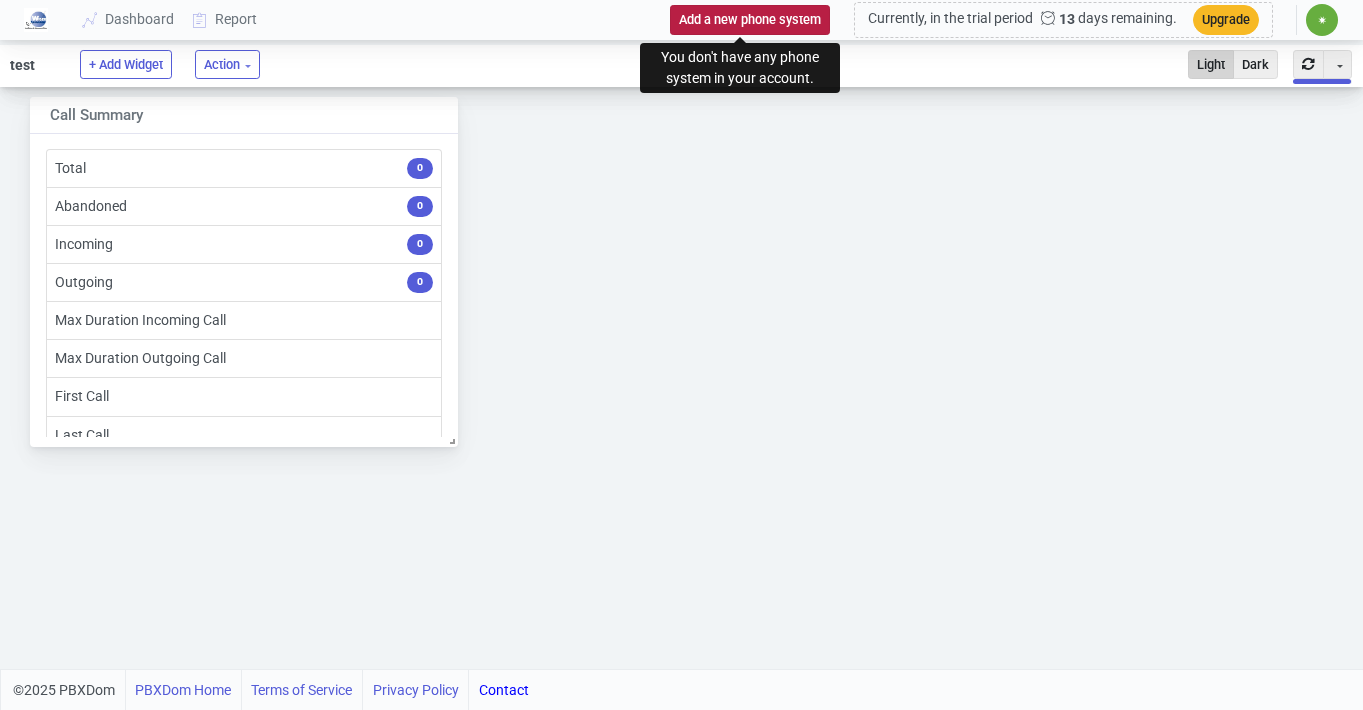 click on "Add a new phone system" at bounding box center (750, 19) 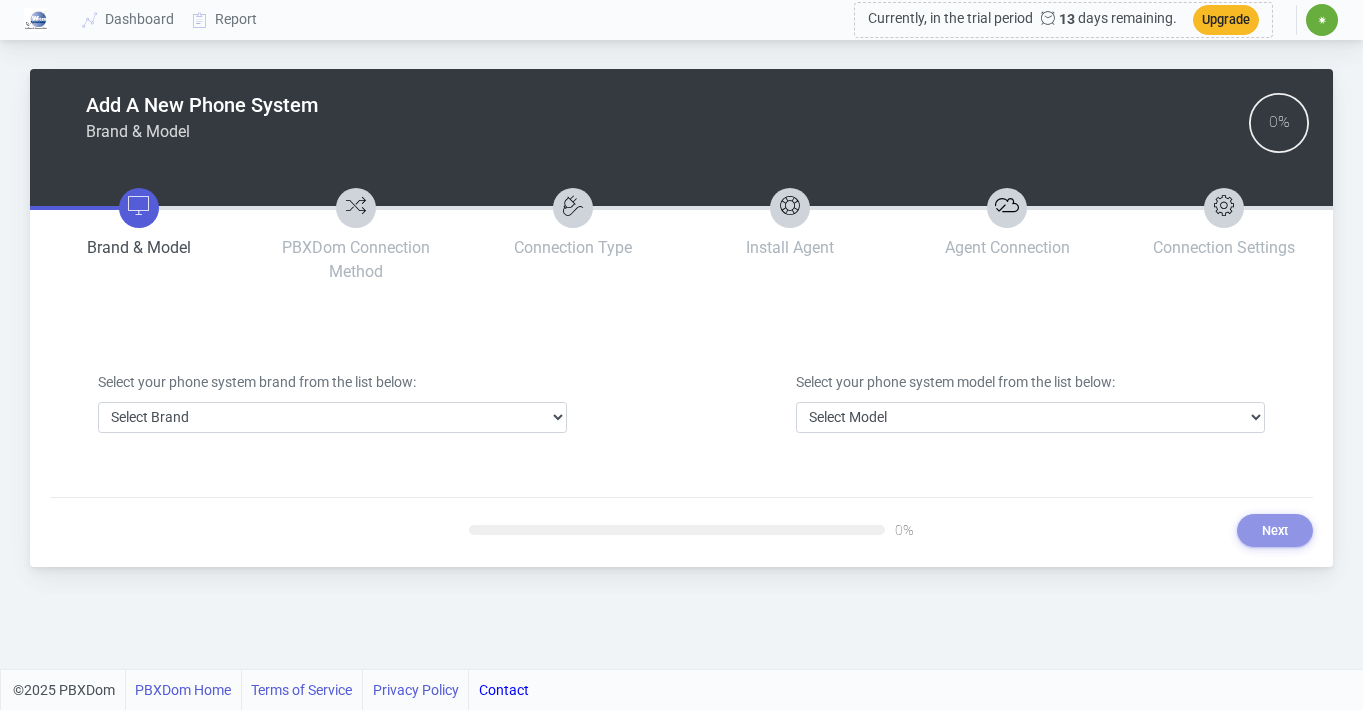 click on "Add A New Phone System Brand & Model 0% Brand & Model PBXDom Connection Method Connection Type Install Agent Agent Connection Connection Settings Phone System Configuration Waiting for Data Select your phone system brand from the list below: Select Brand 3CX Avaya Cisco FreePBX/Asterisk Mitel Panasonic Yeastar Select your phone system model from the list below: Select Model Previous 0% Next" at bounding box center [681, 321] 